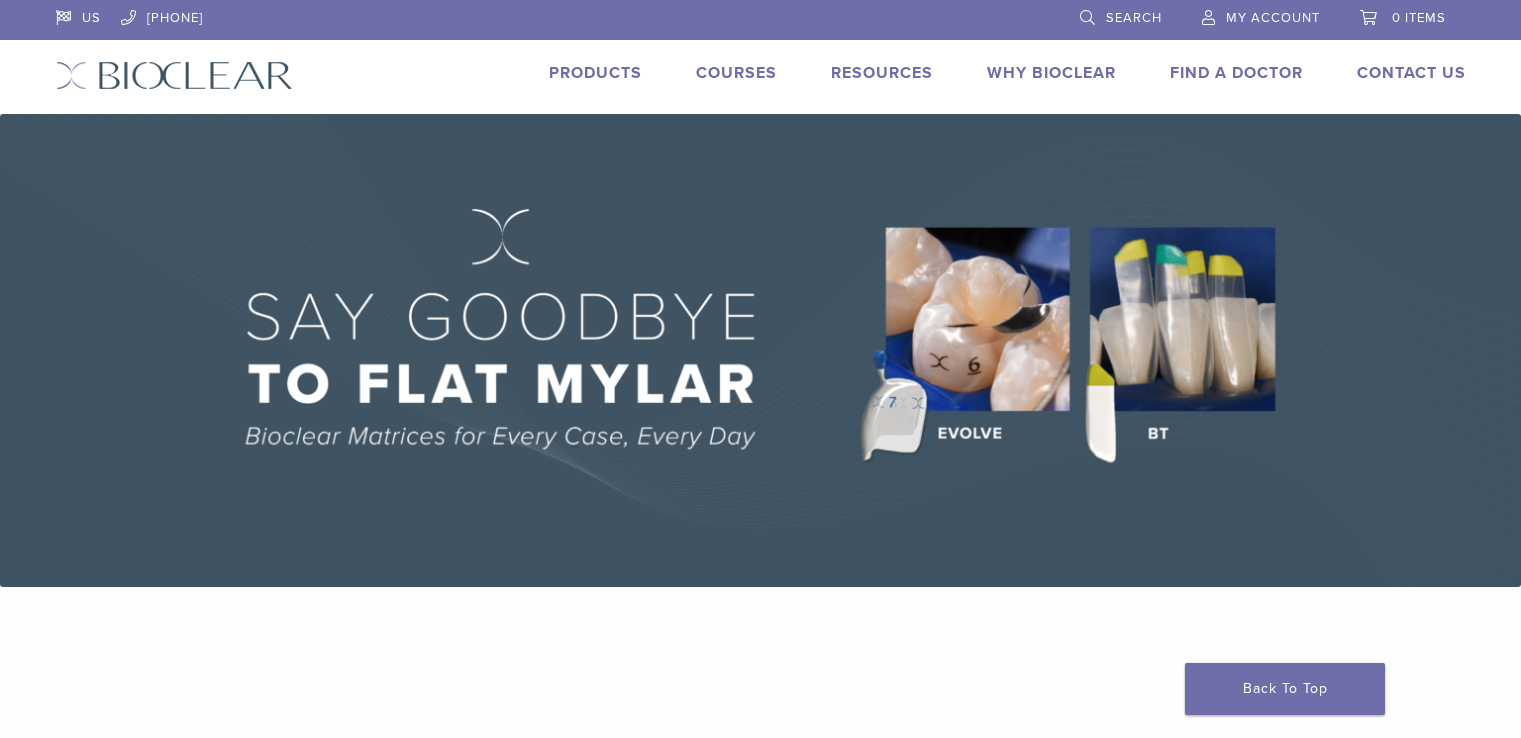 scroll, scrollTop: 0, scrollLeft: 0, axis: both 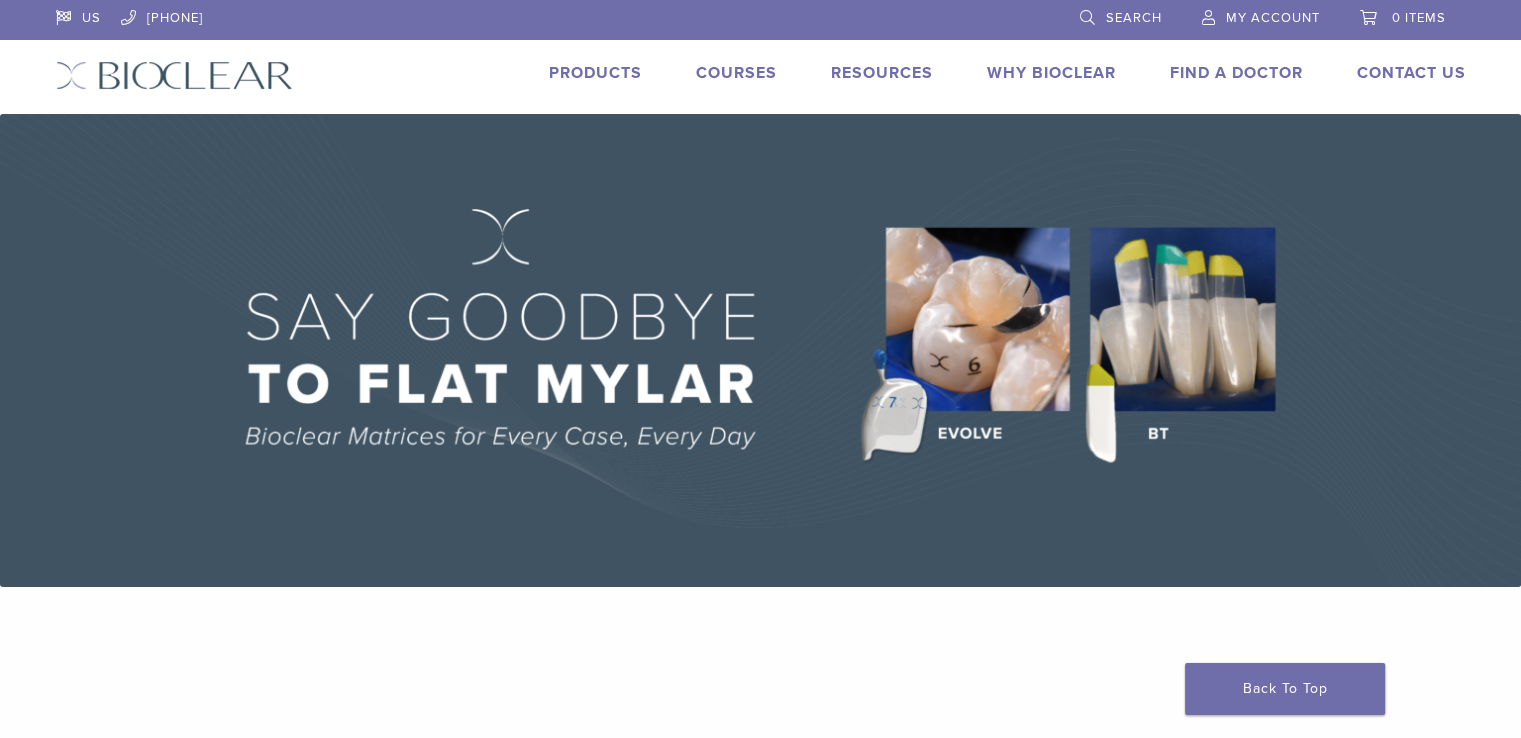 click on "My Account" at bounding box center (1273, 18) 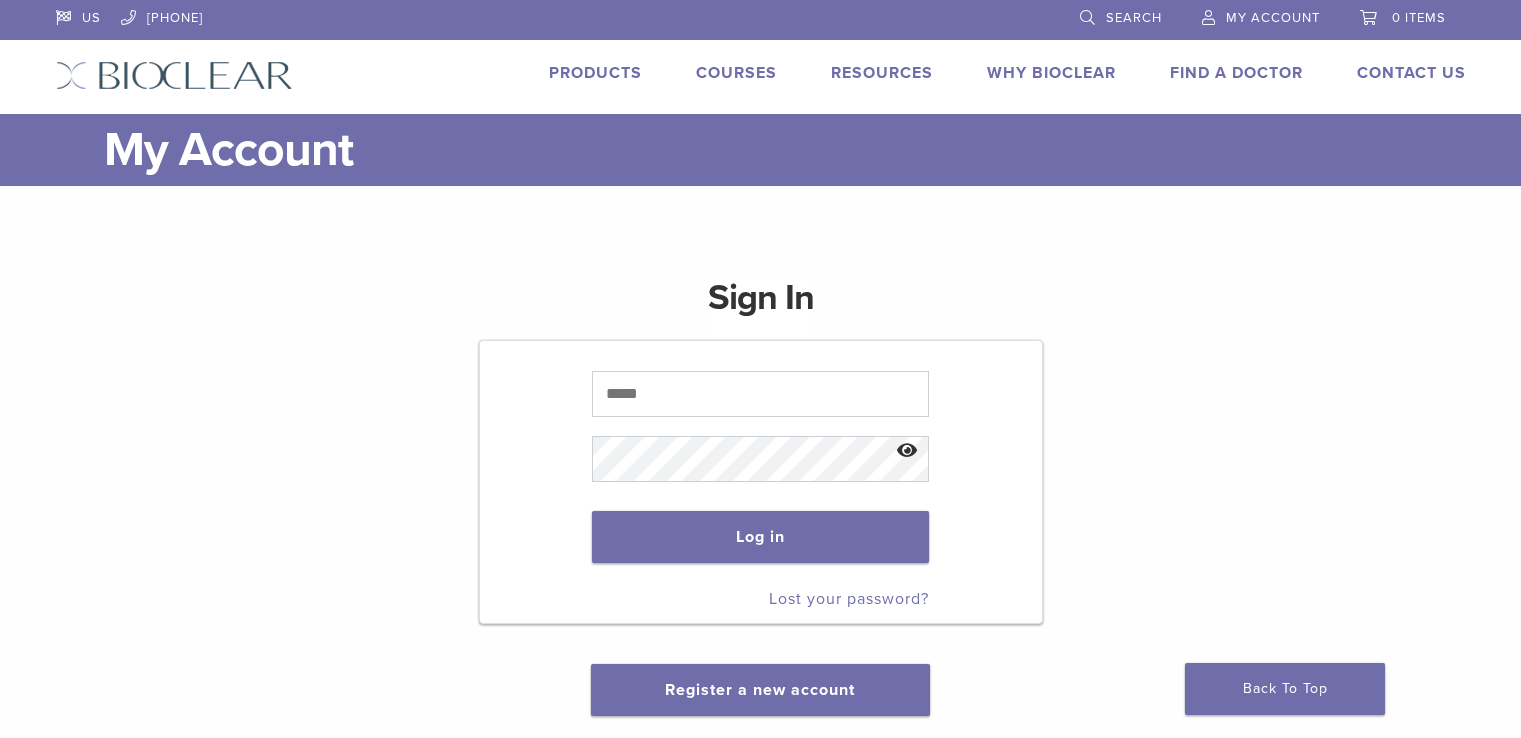 scroll, scrollTop: 0, scrollLeft: 0, axis: both 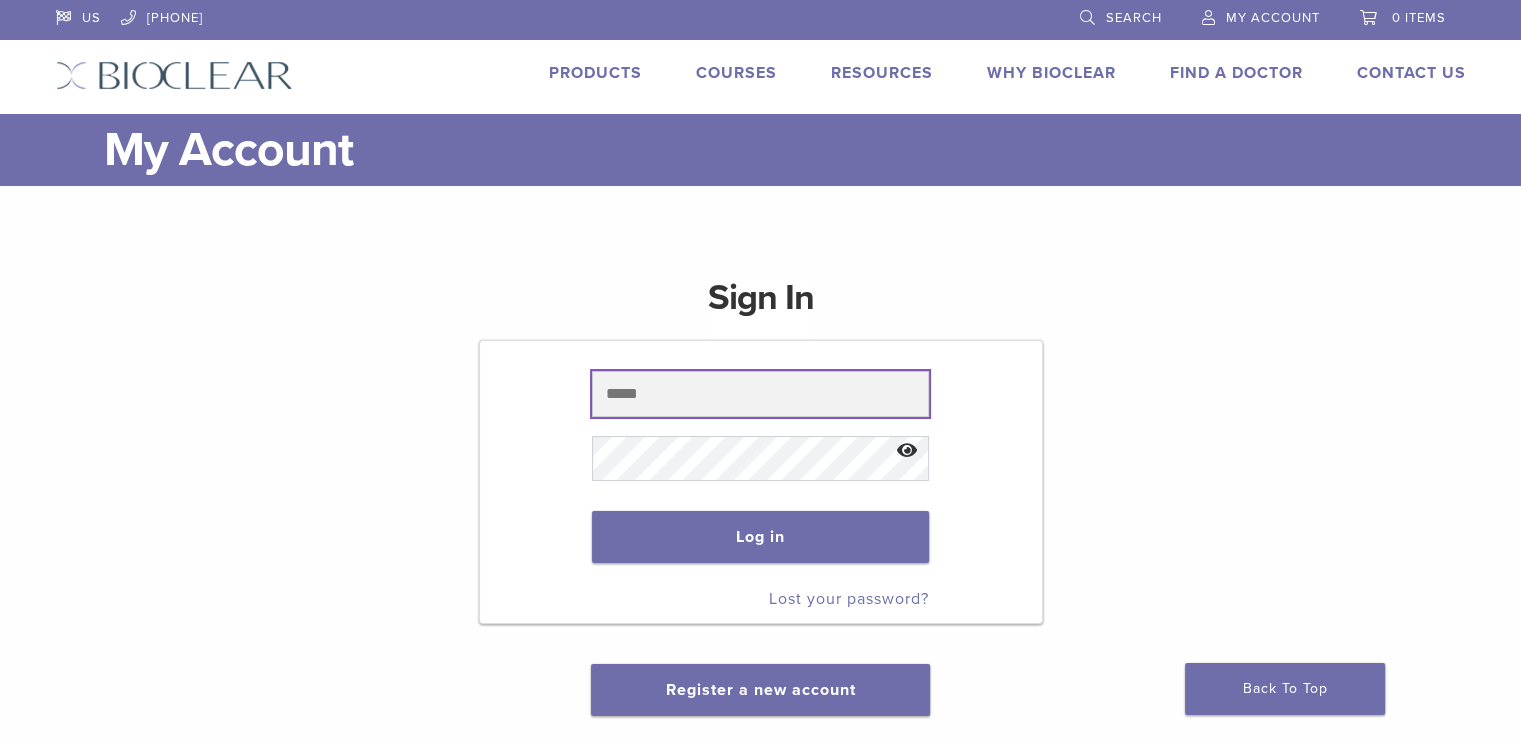click at bounding box center [760, 394] 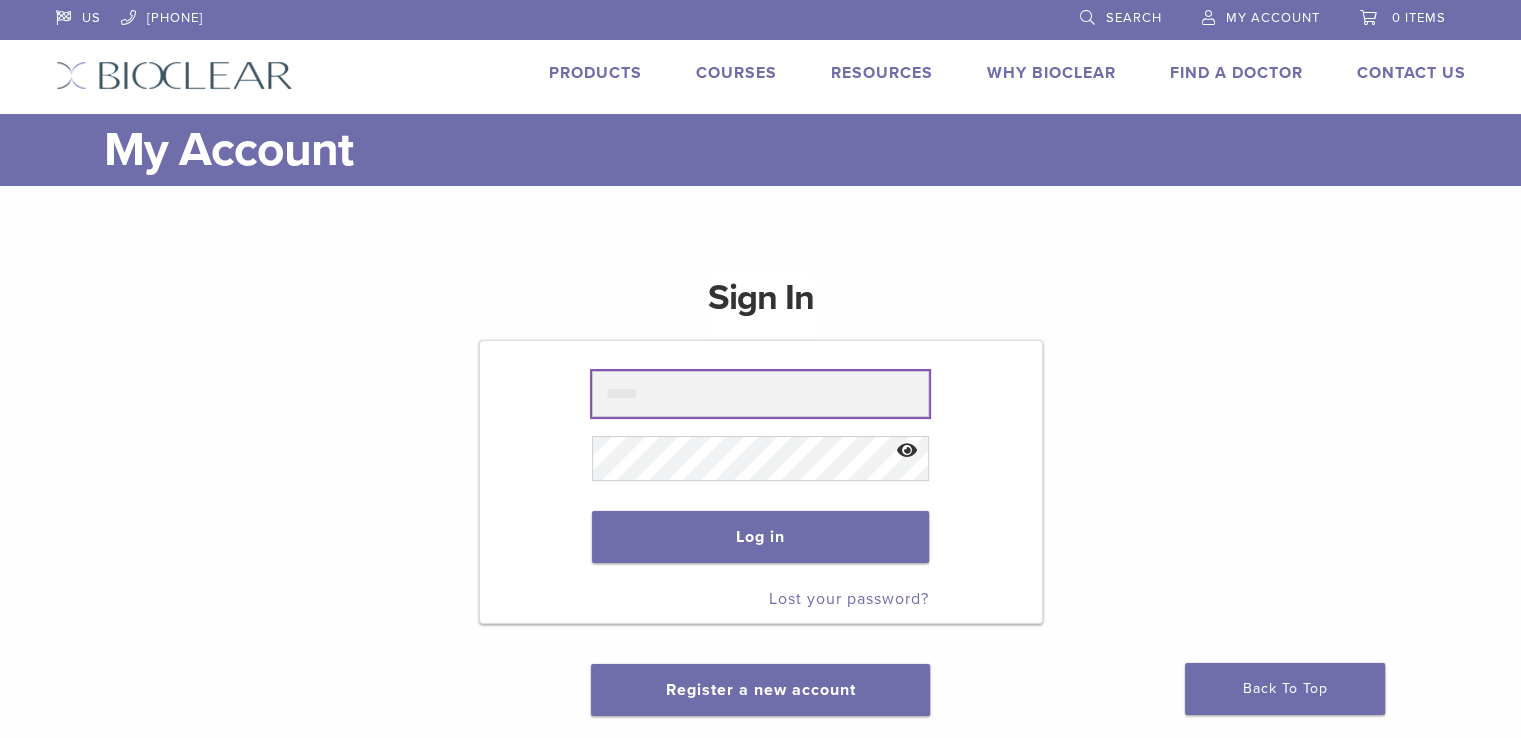type on "**********" 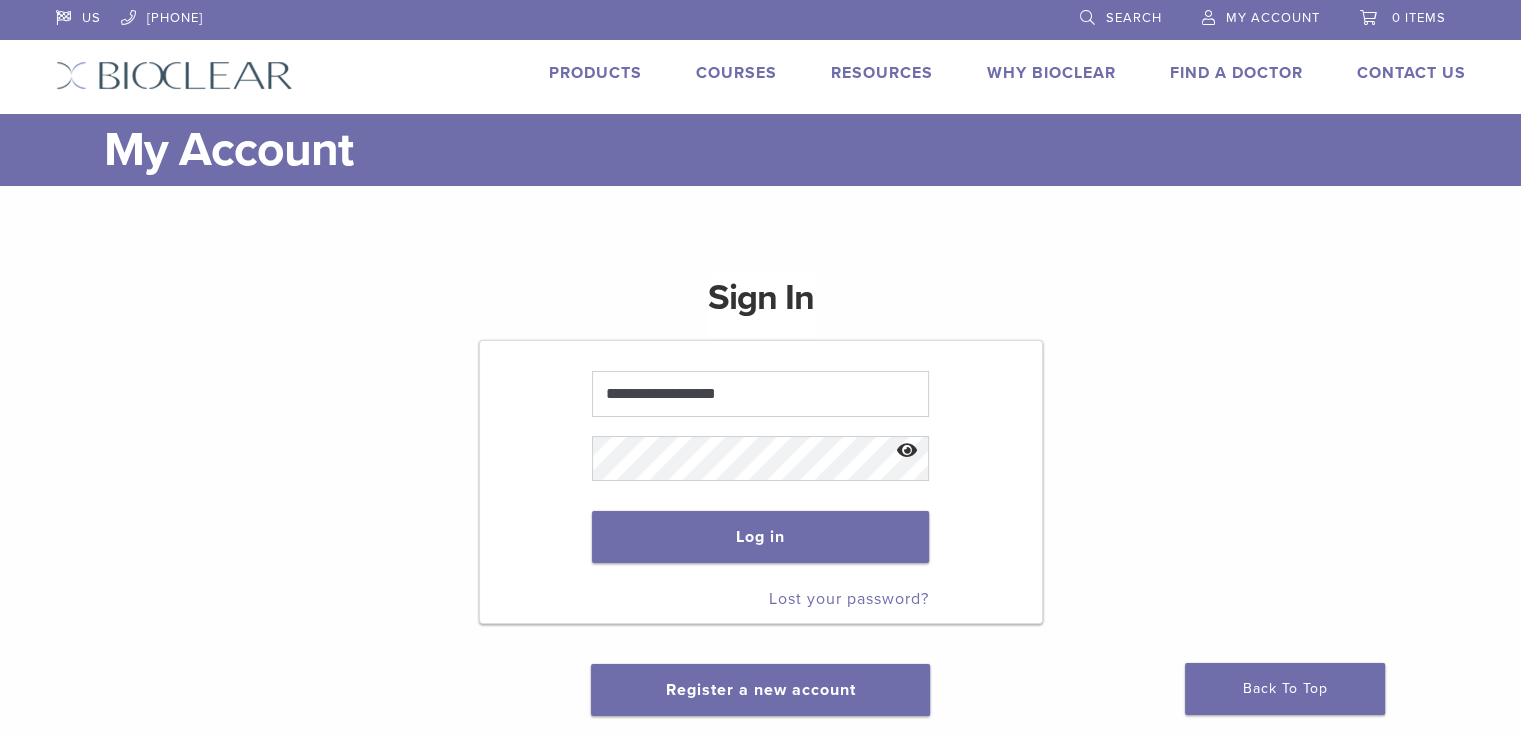 click at bounding box center [907, 451] 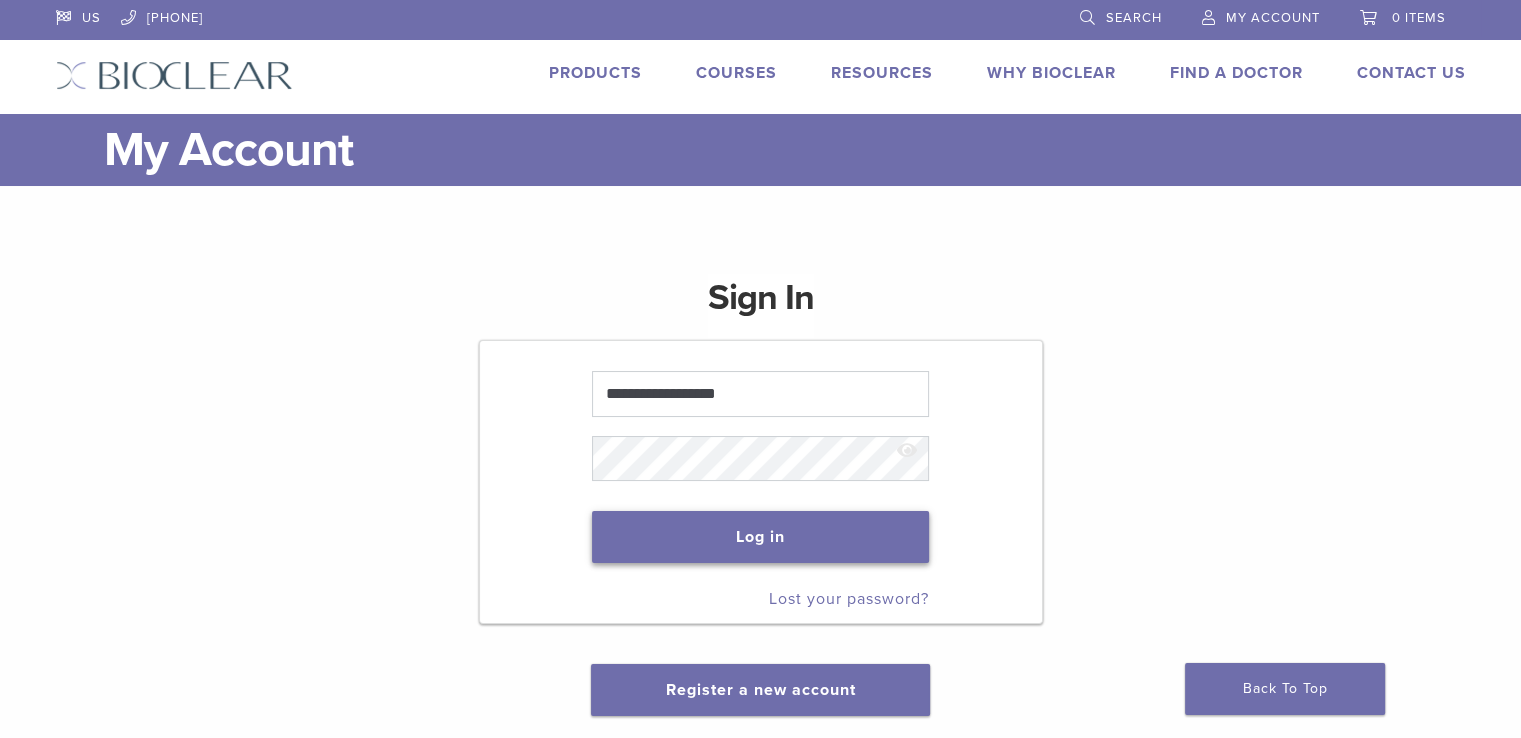 click on "Log in" at bounding box center (760, 537) 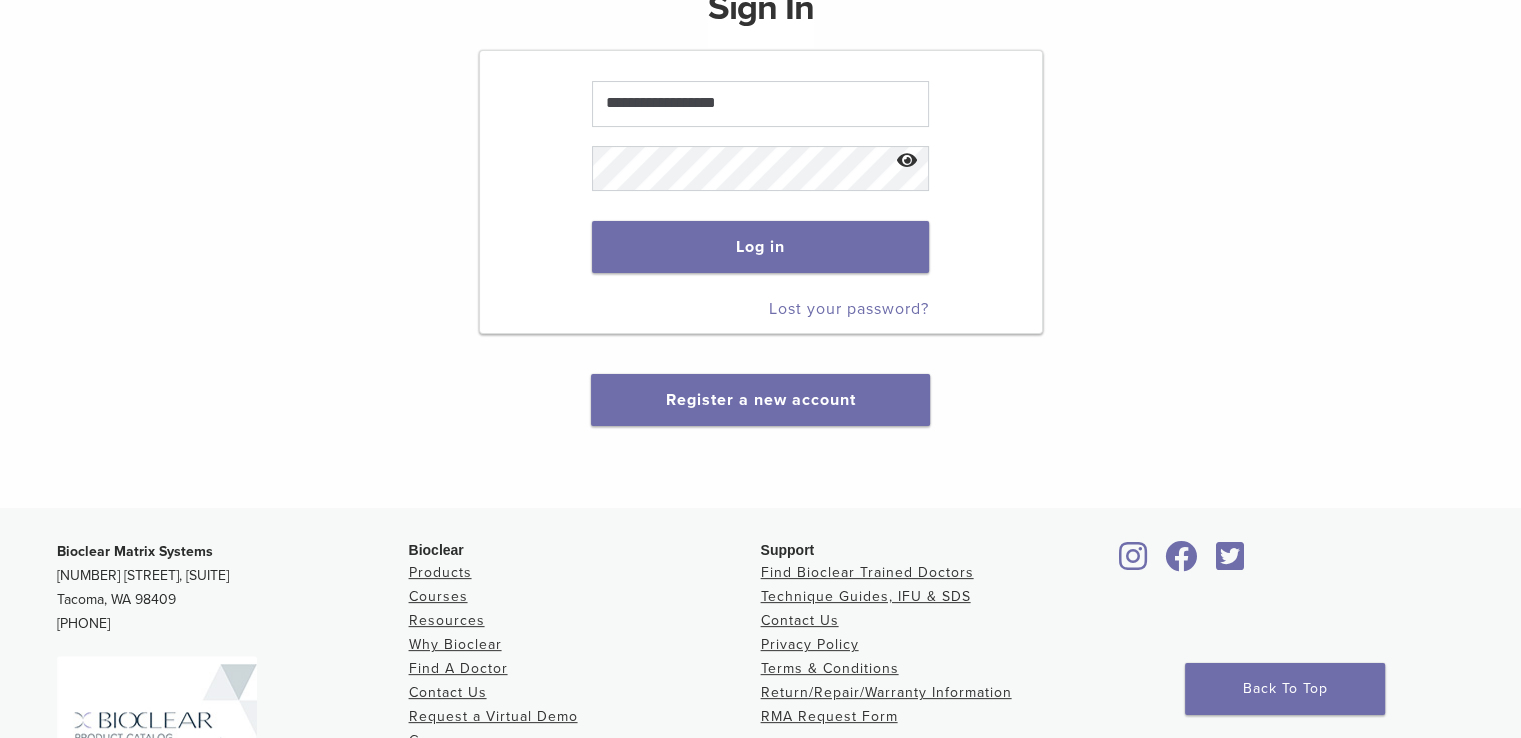scroll, scrollTop: 400, scrollLeft: 0, axis: vertical 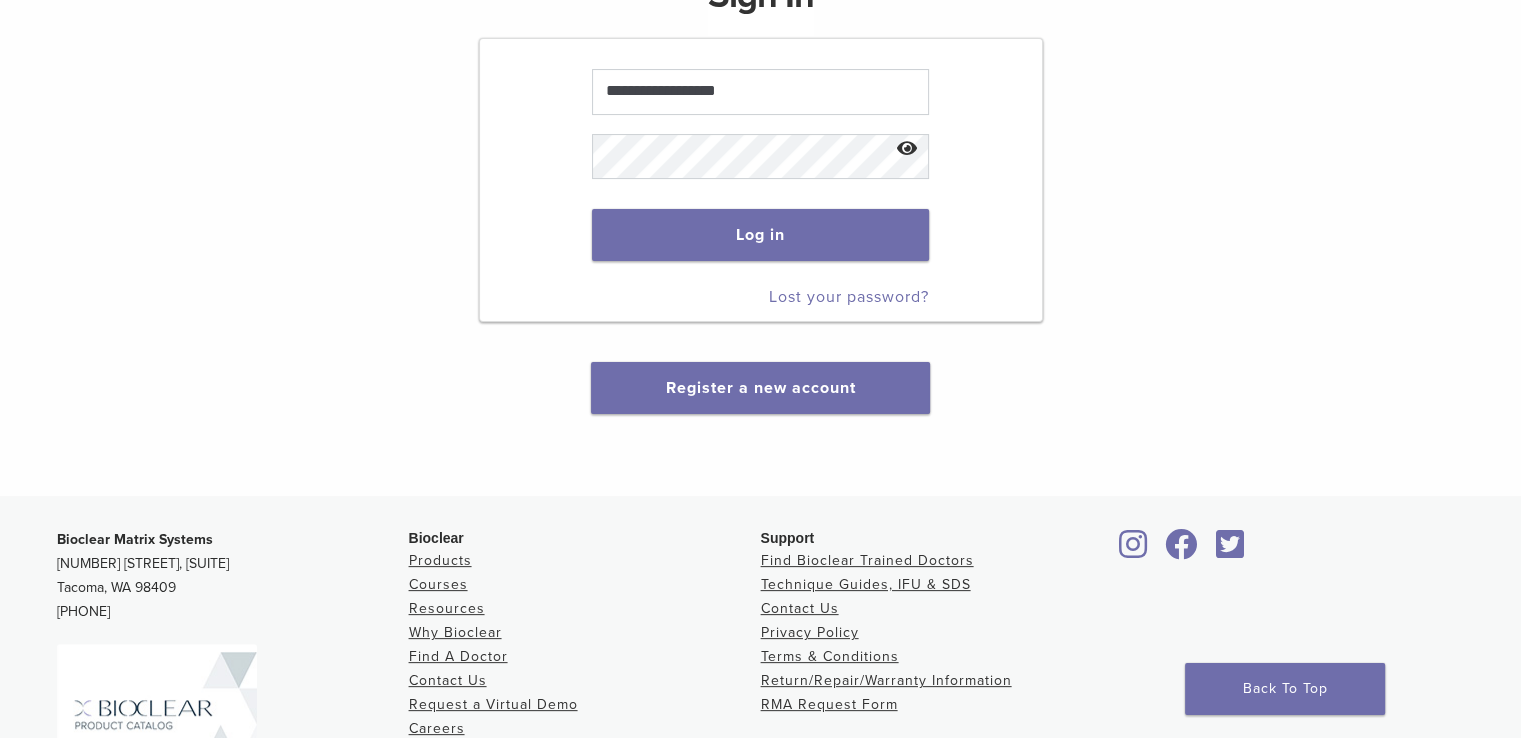 click on "Lost your password?" at bounding box center (849, 297) 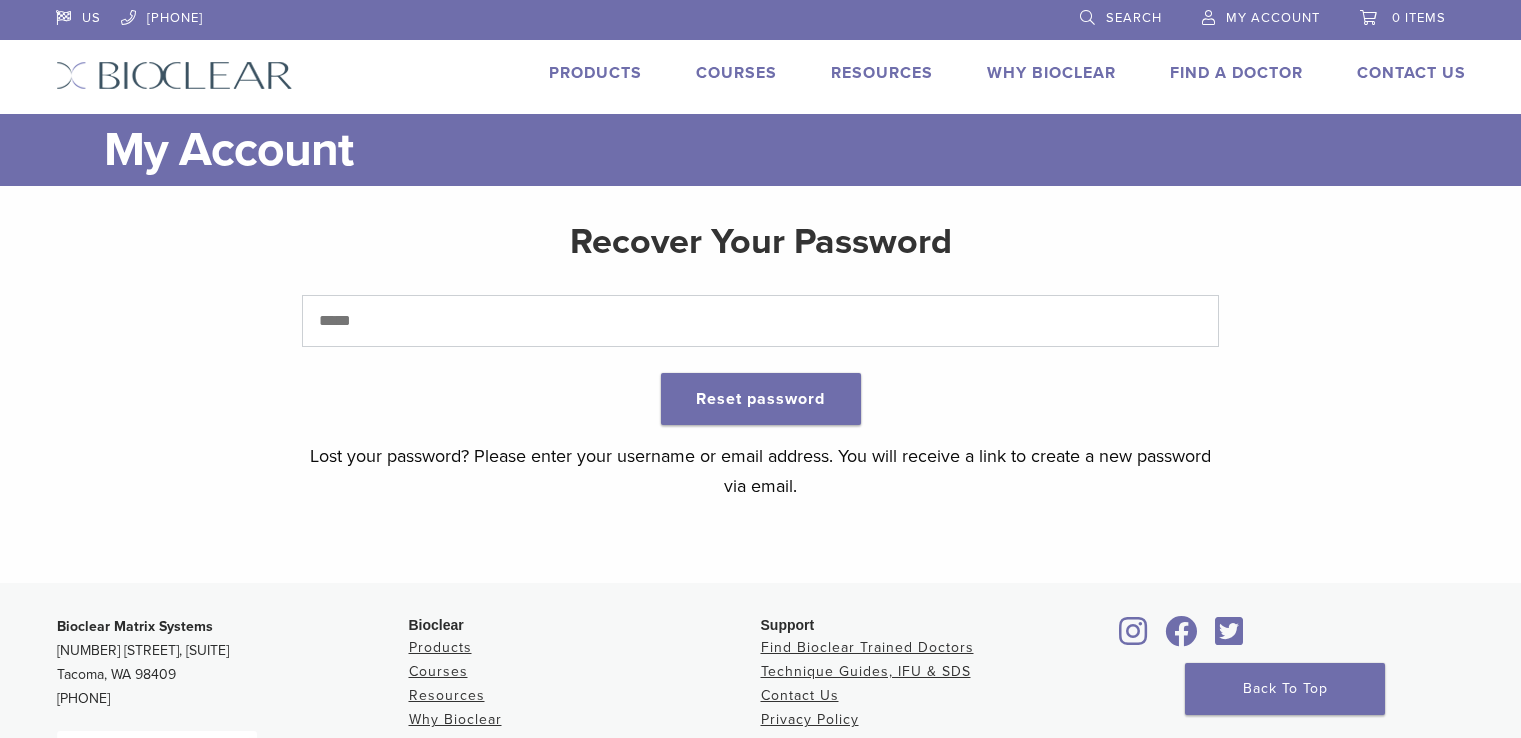 scroll, scrollTop: 0, scrollLeft: 0, axis: both 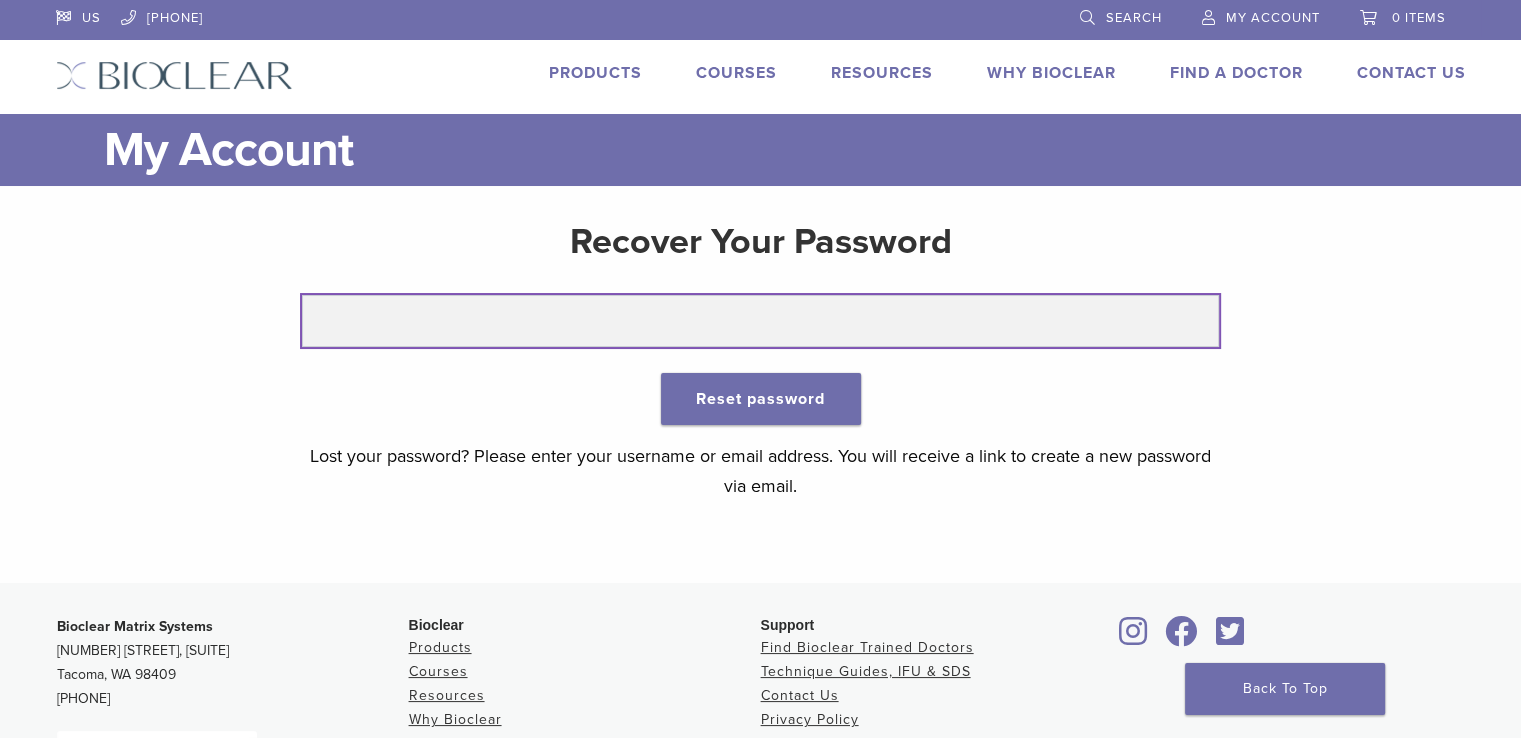 click at bounding box center (760, 321) 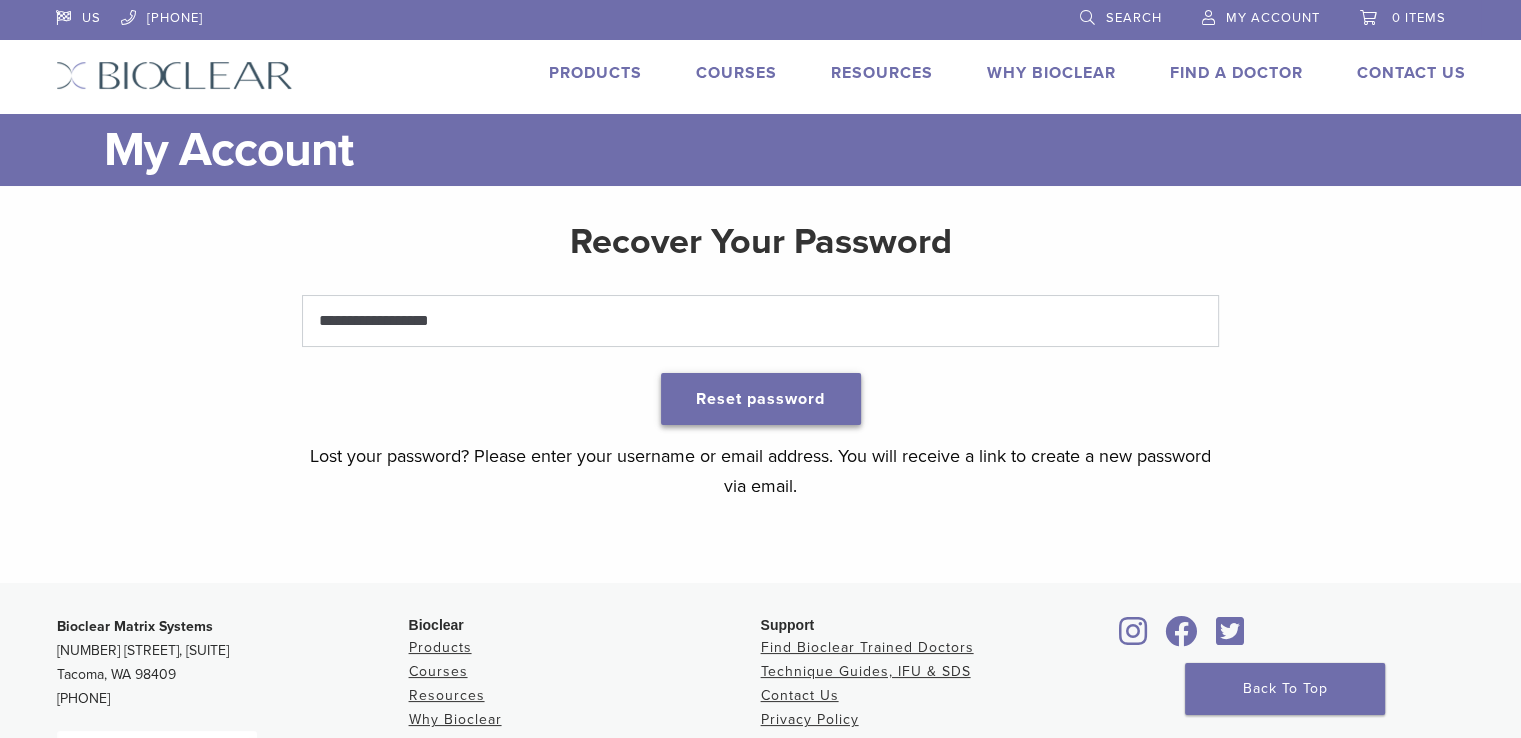 click on "Reset password" at bounding box center (761, 399) 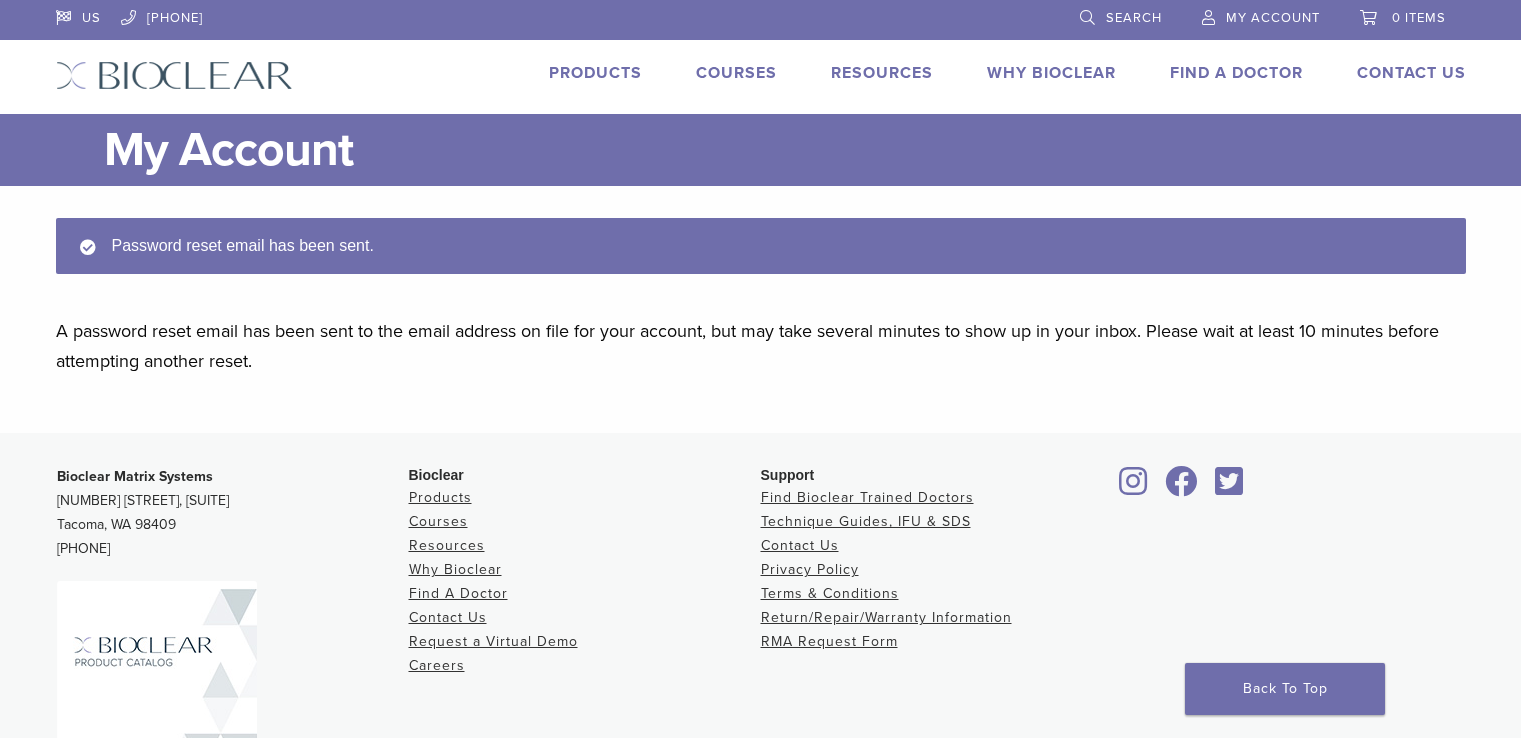 scroll, scrollTop: 0, scrollLeft: 0, axis: both 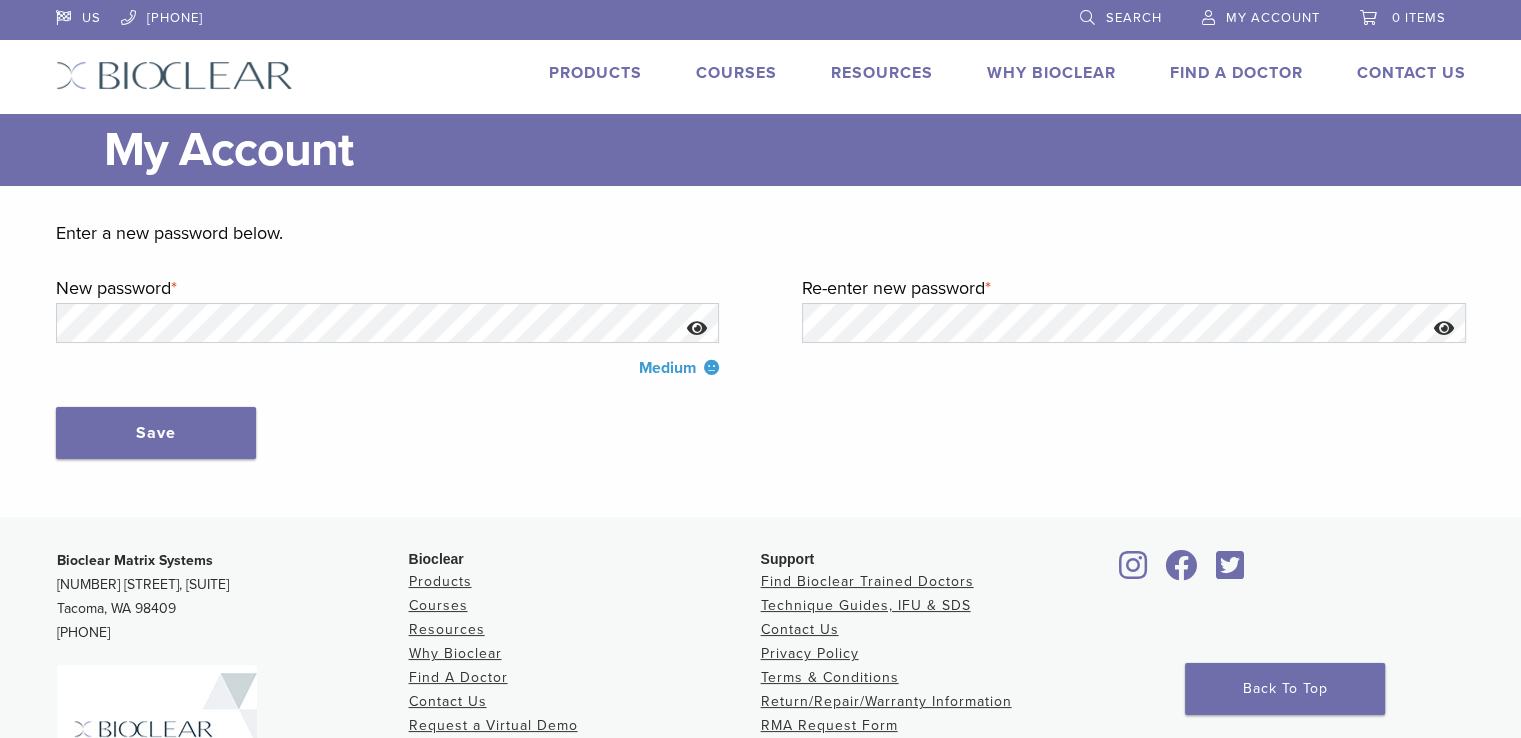 click at bounding box center [697, 328] 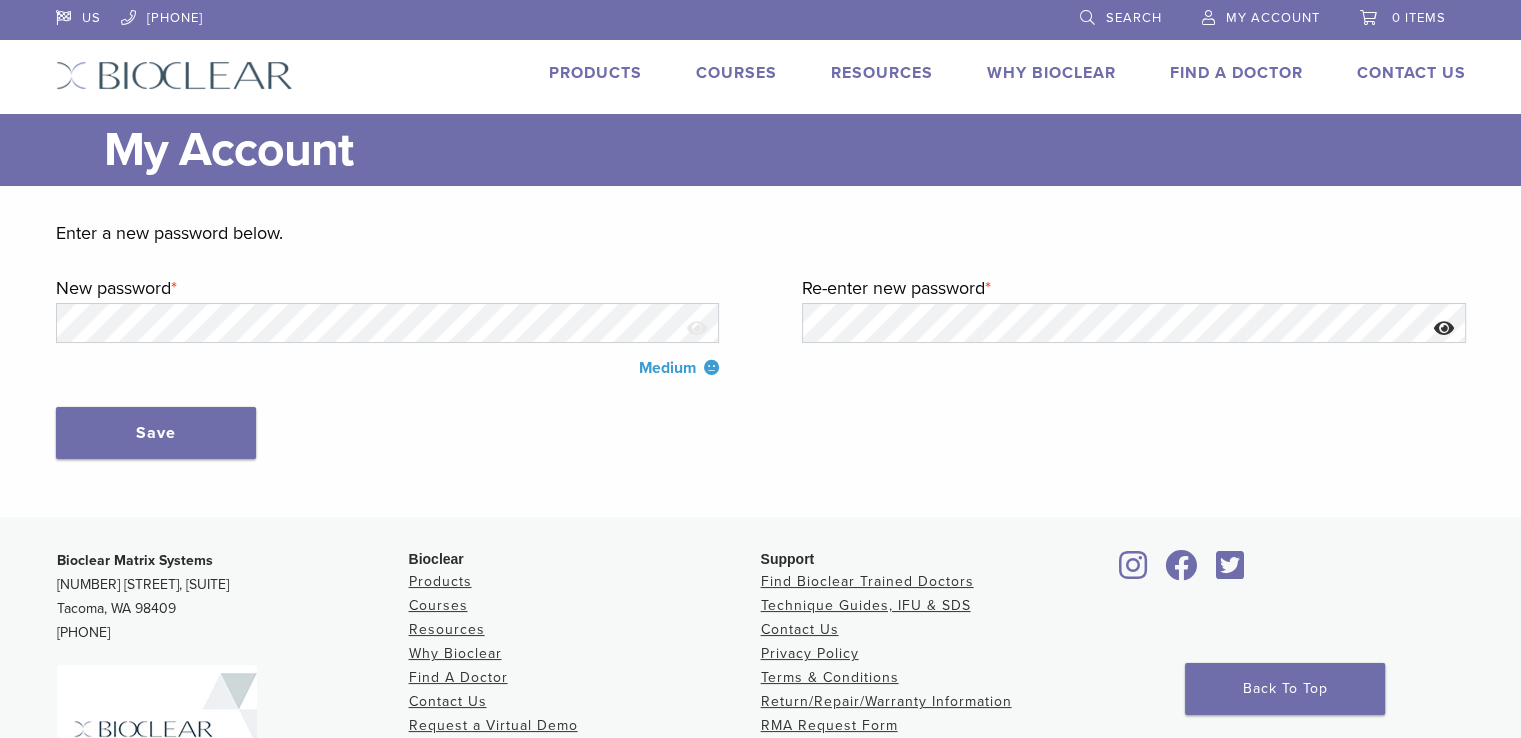 type 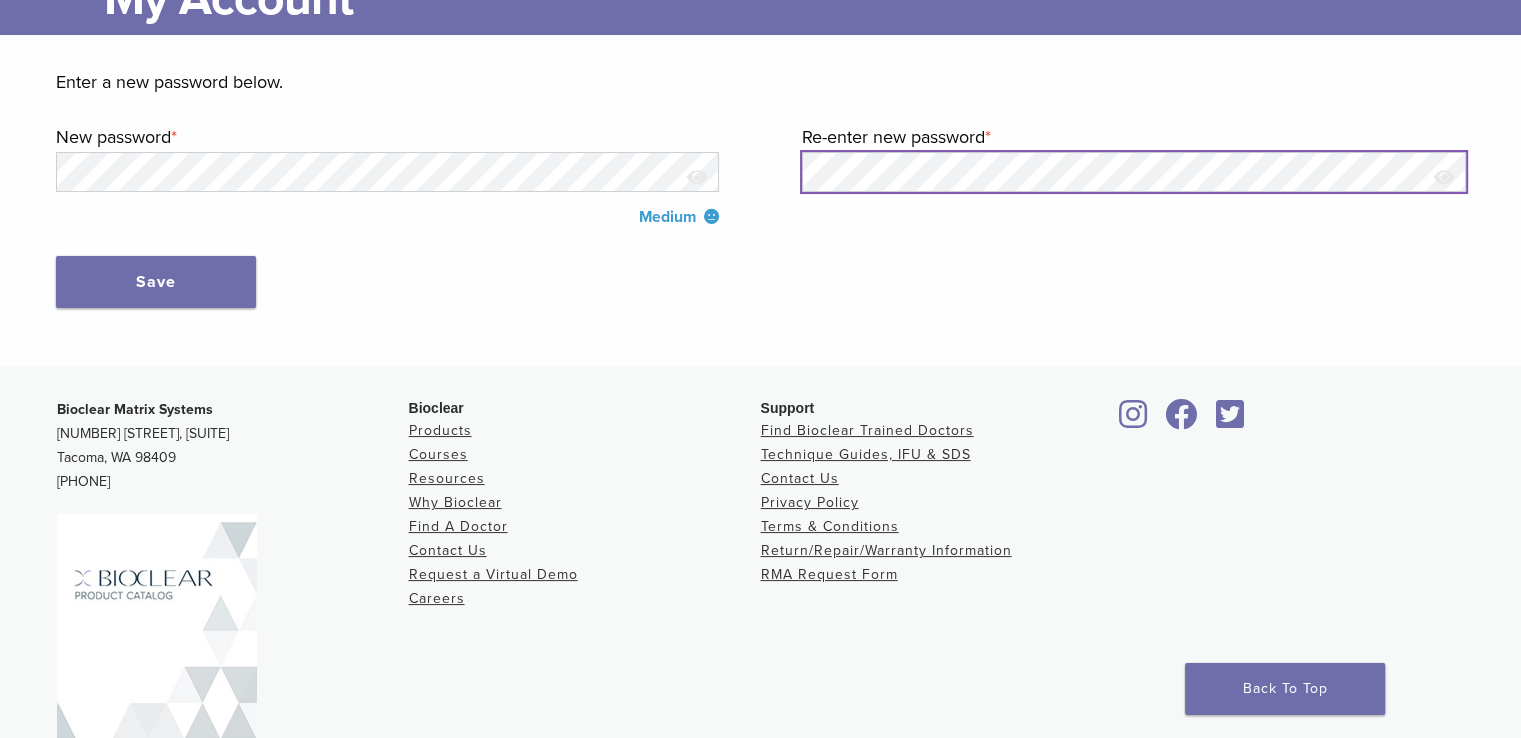 scroll, scrollTop: 200, scrollLeft: 0, axis: vertical 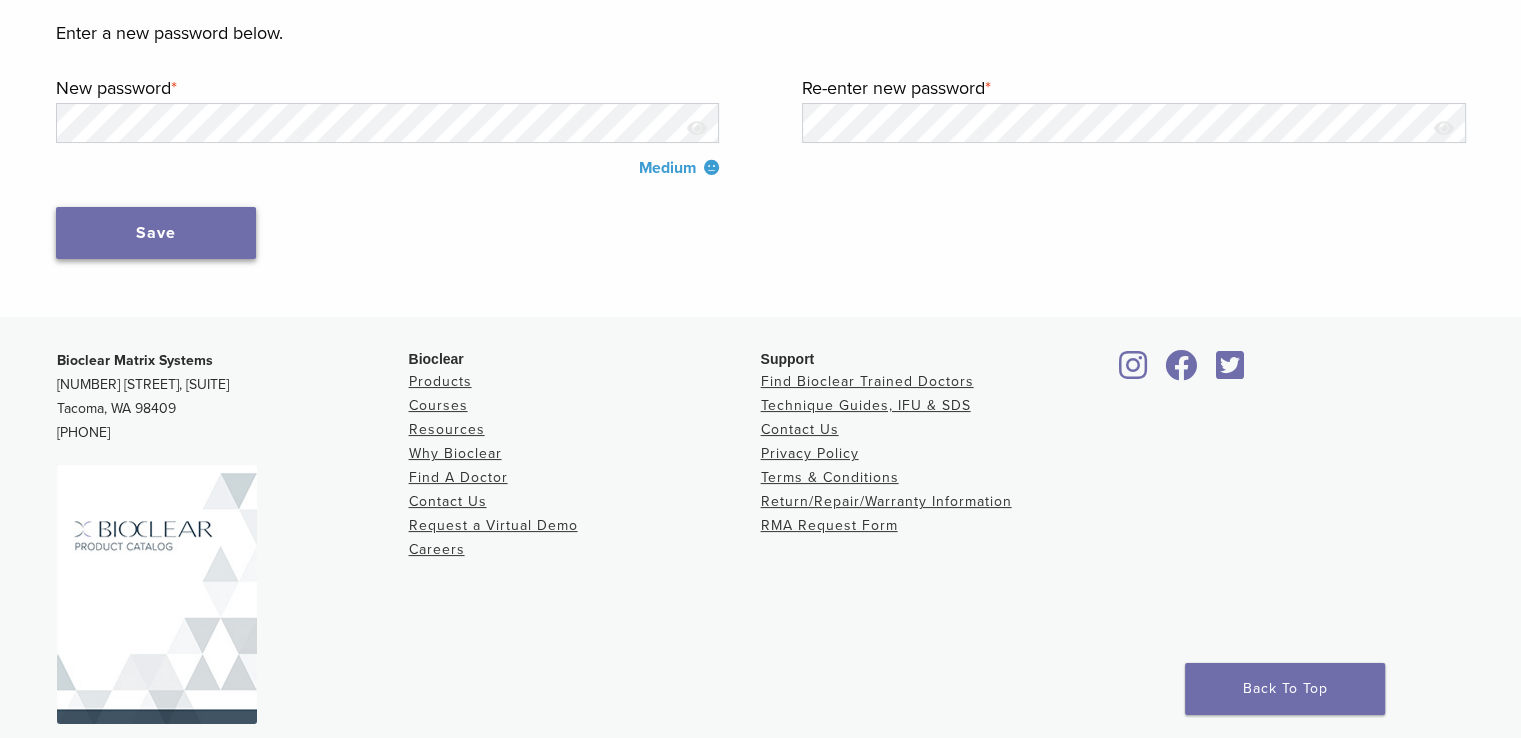 click on "Save" at bounding box center [156, 233] 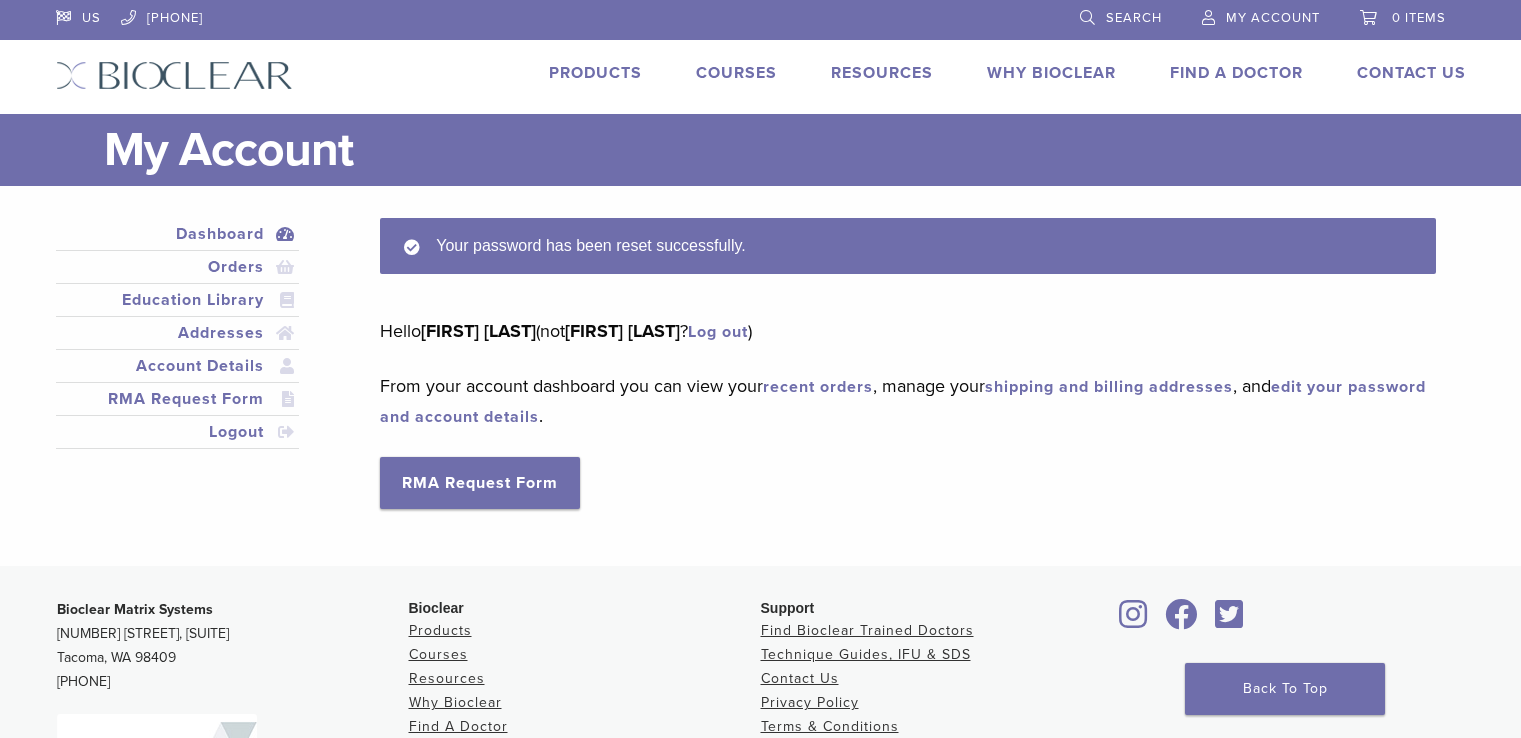 scroll, scrollTop: 0, scrollLeft: 0, axis: both 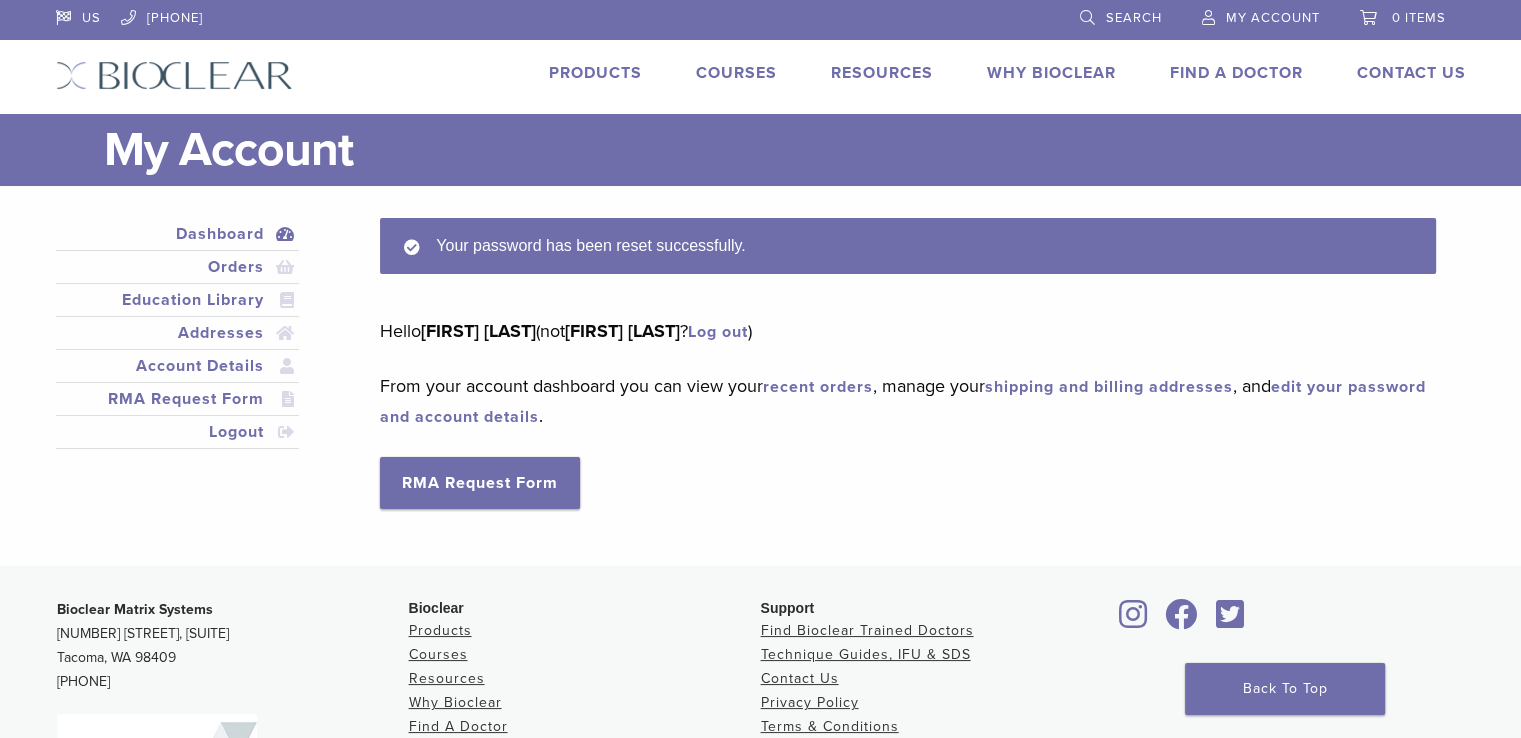 click on "Dashboard" at bounding box center [178, 234] 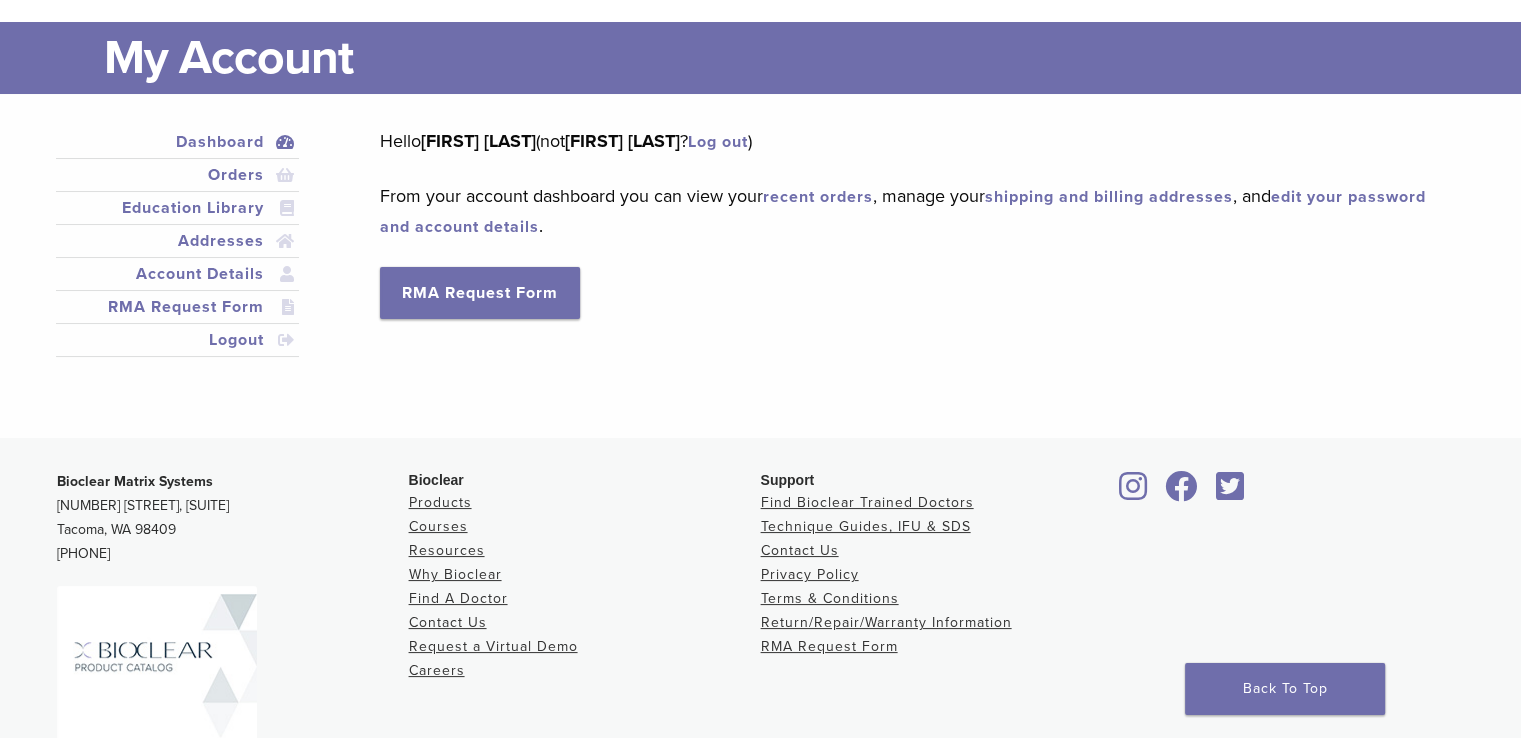scroll, scrollTop: 0, scrollLeft: 0, axis: both 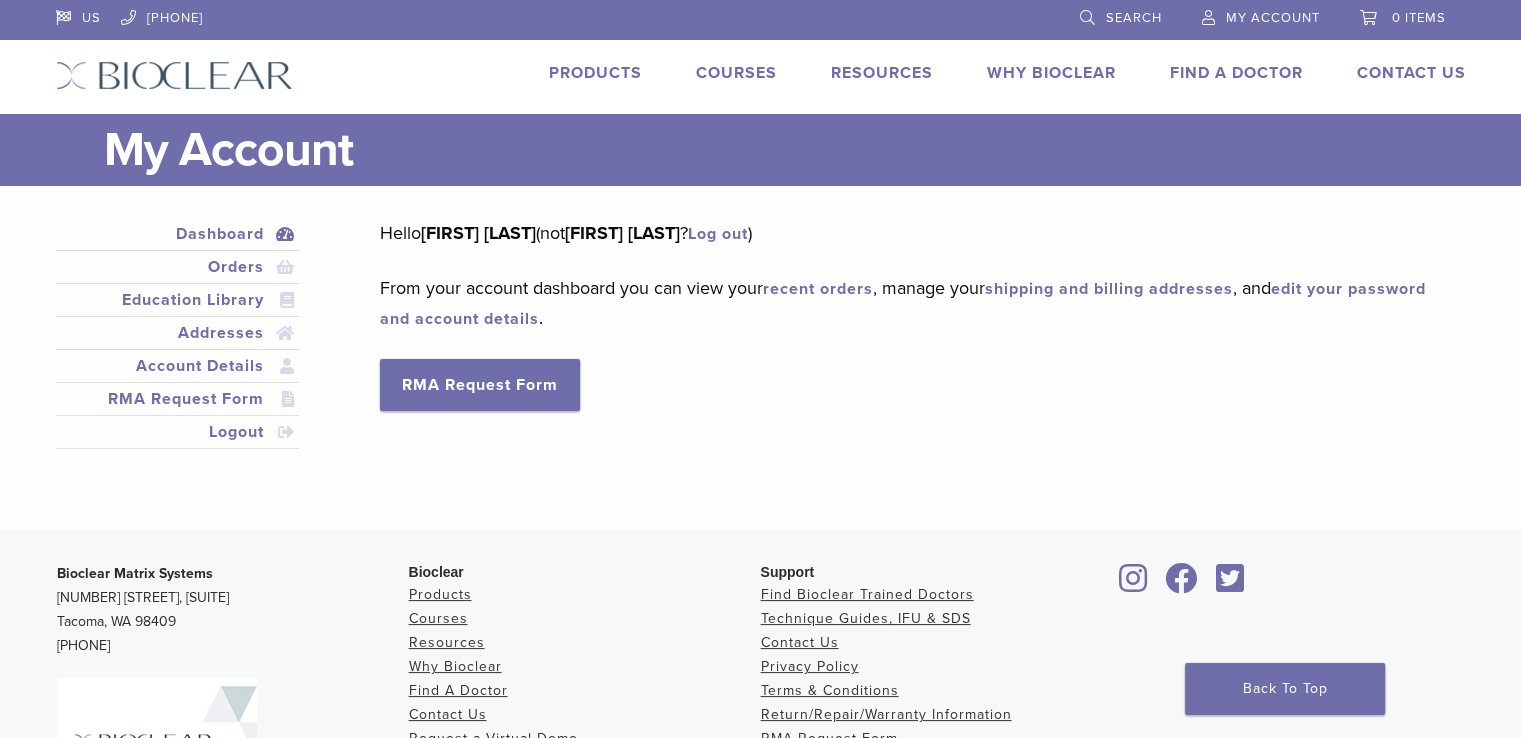click on "Dashboard" at bounding box center (178, 234) 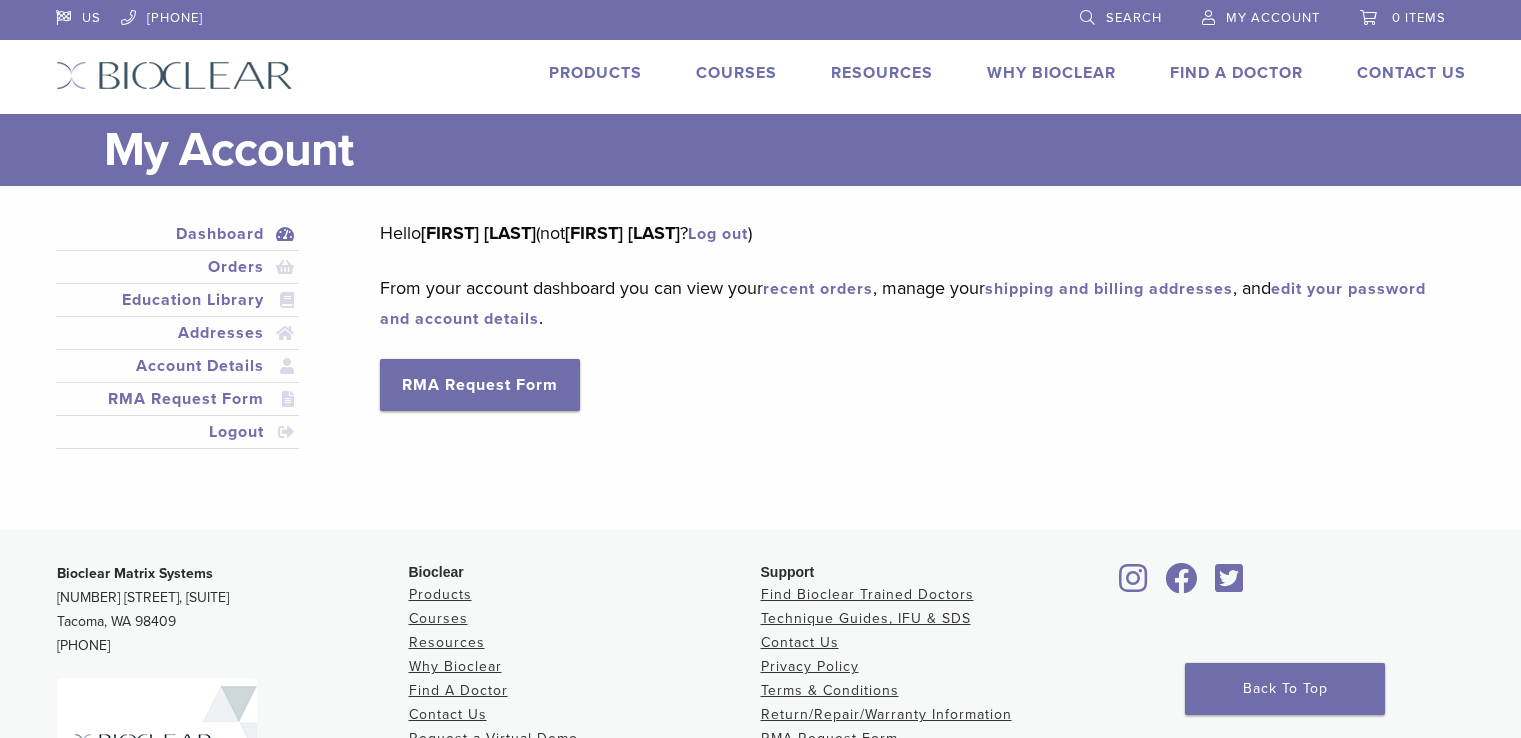scroll, scrollTop: 0, scrollLeft: 0, axis: both 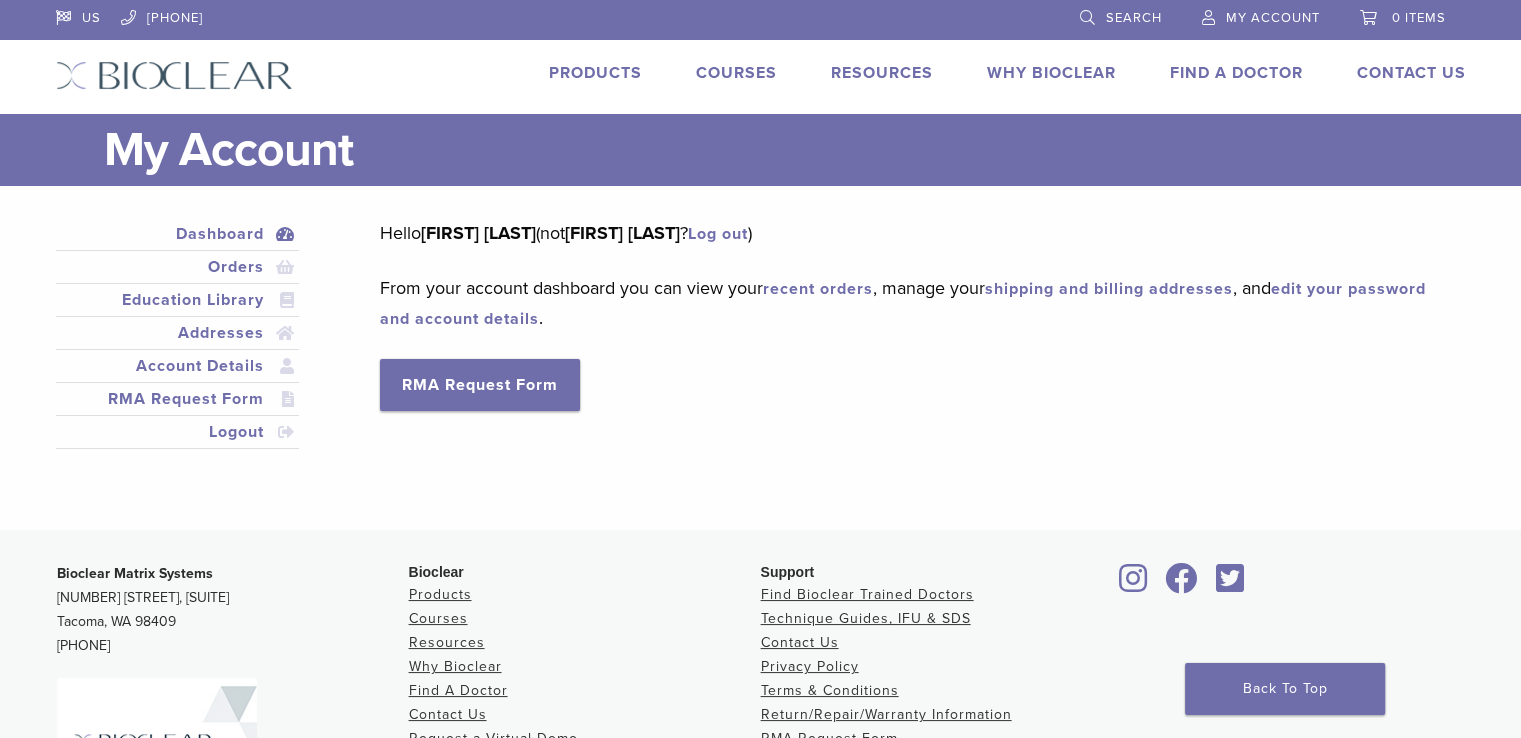 click on "My Account" at bounding box center (1273, 18) 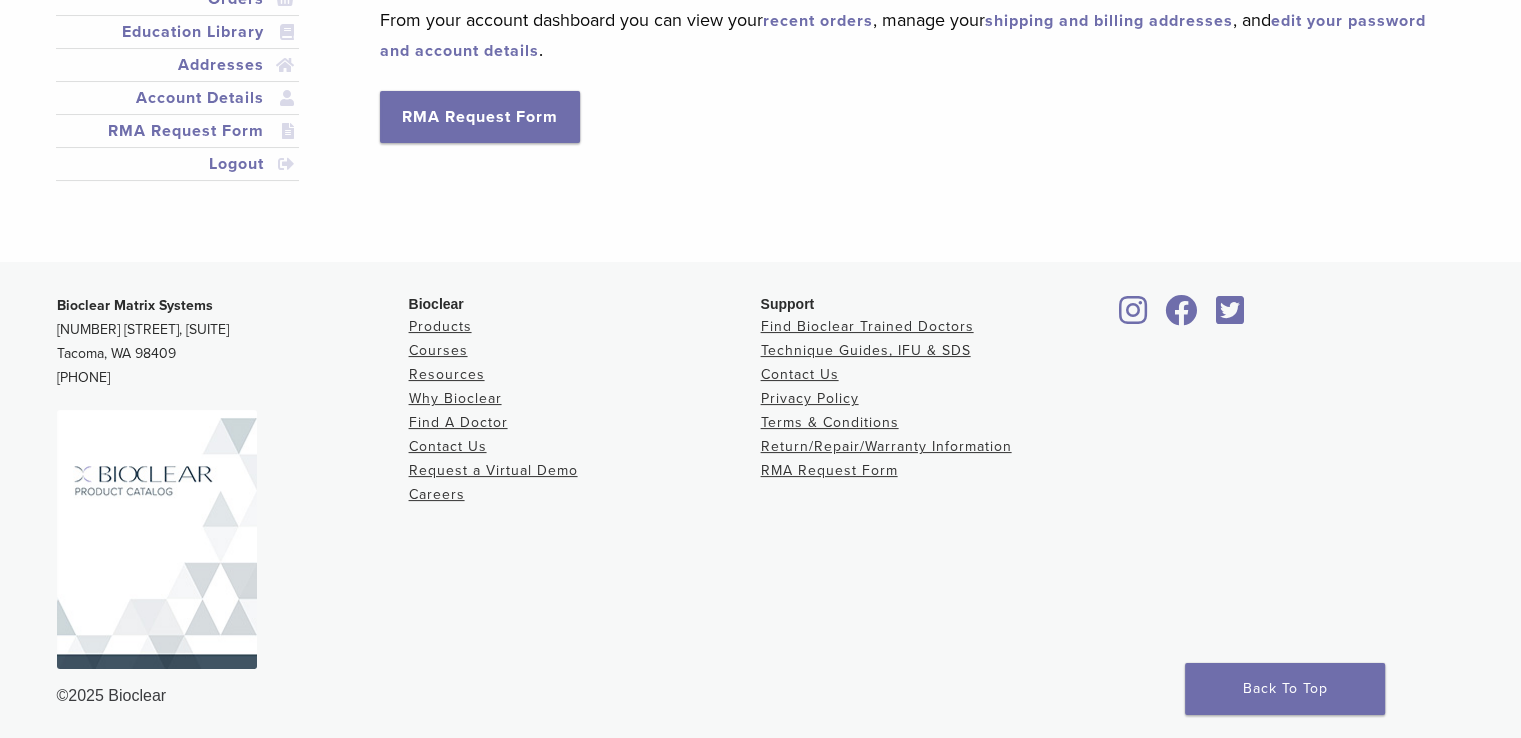 scroll, scrollTop: 0, scrollLeft: 0, axis: both 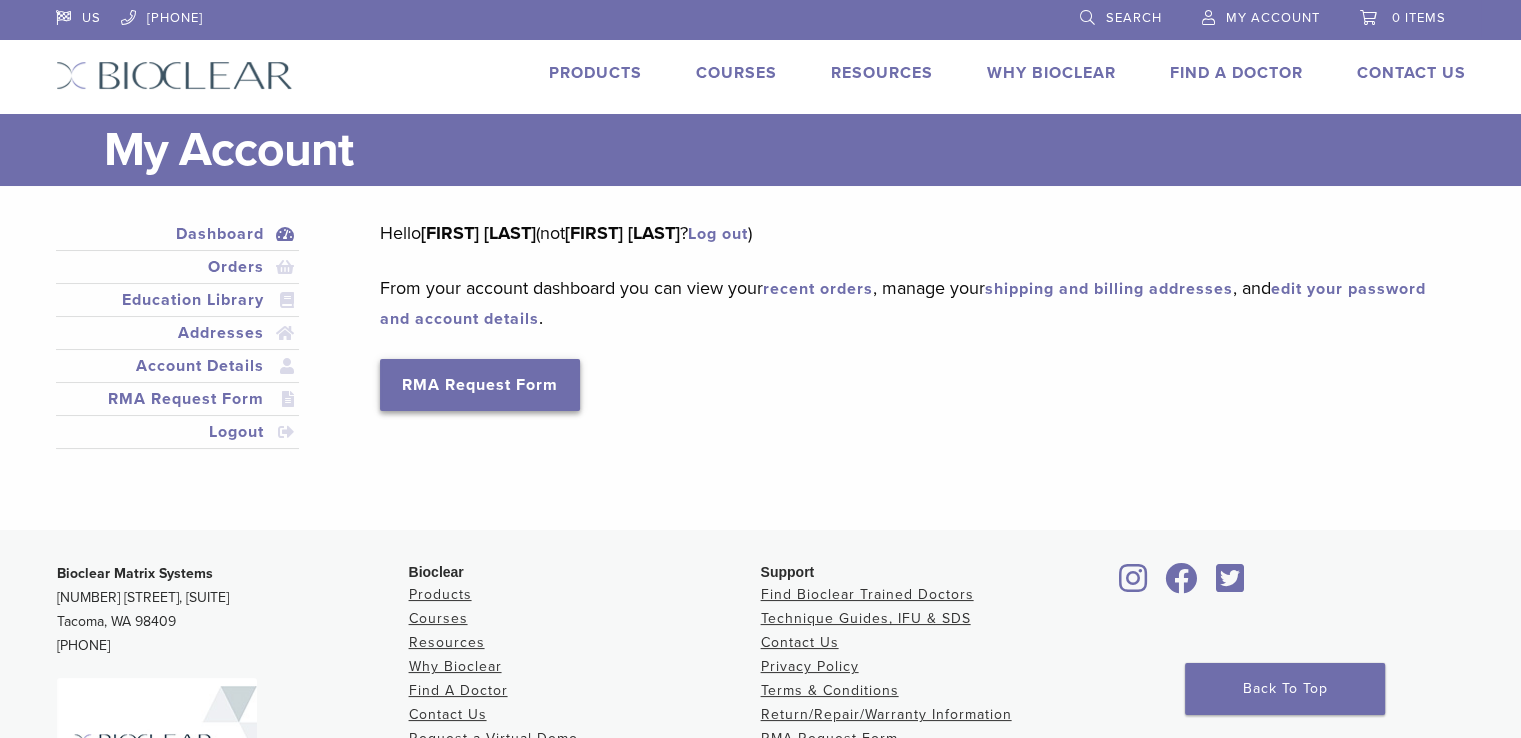 click on "RMA Request Form" at bounding box center [480, 385] 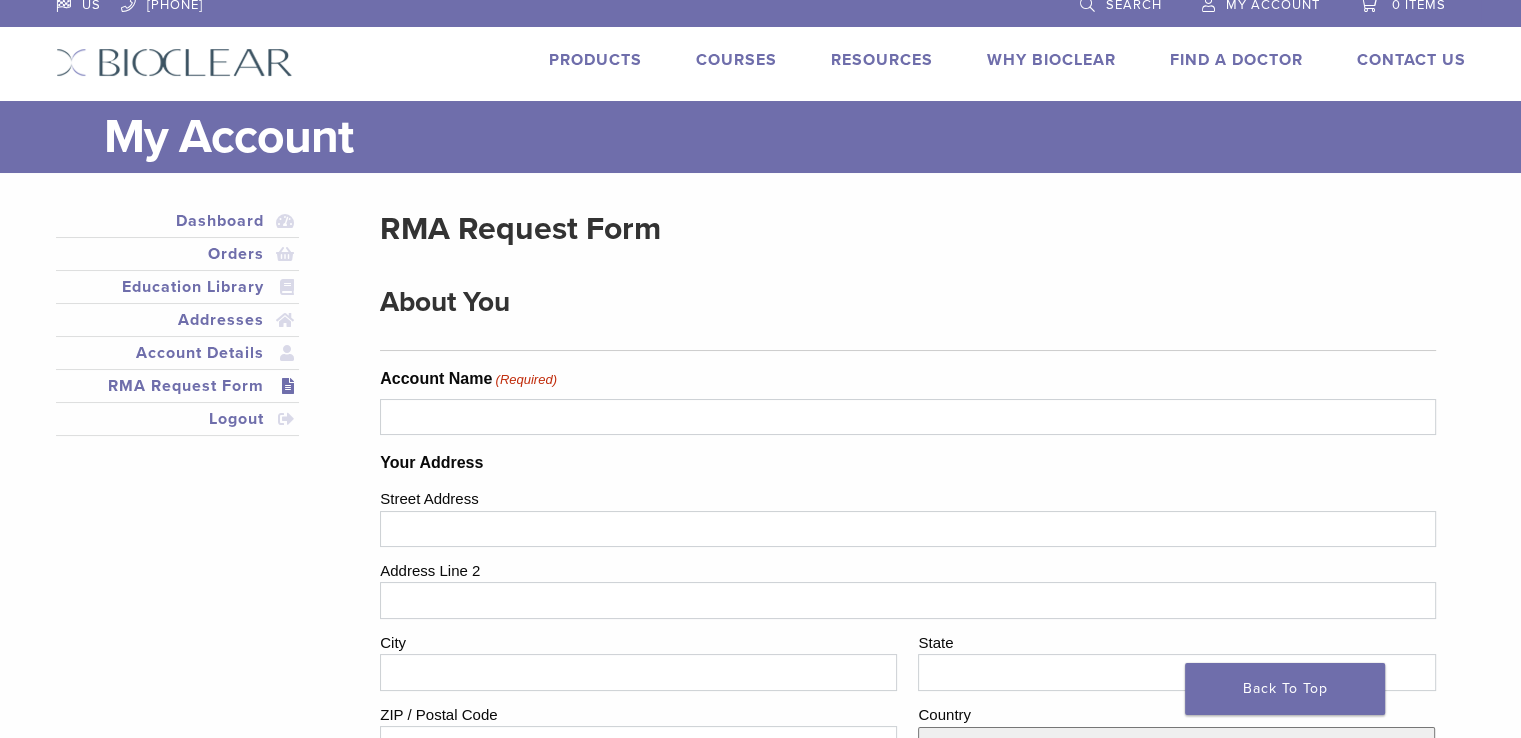 scroll, scrollTop: 0, scrollLeft: 0, axis: both 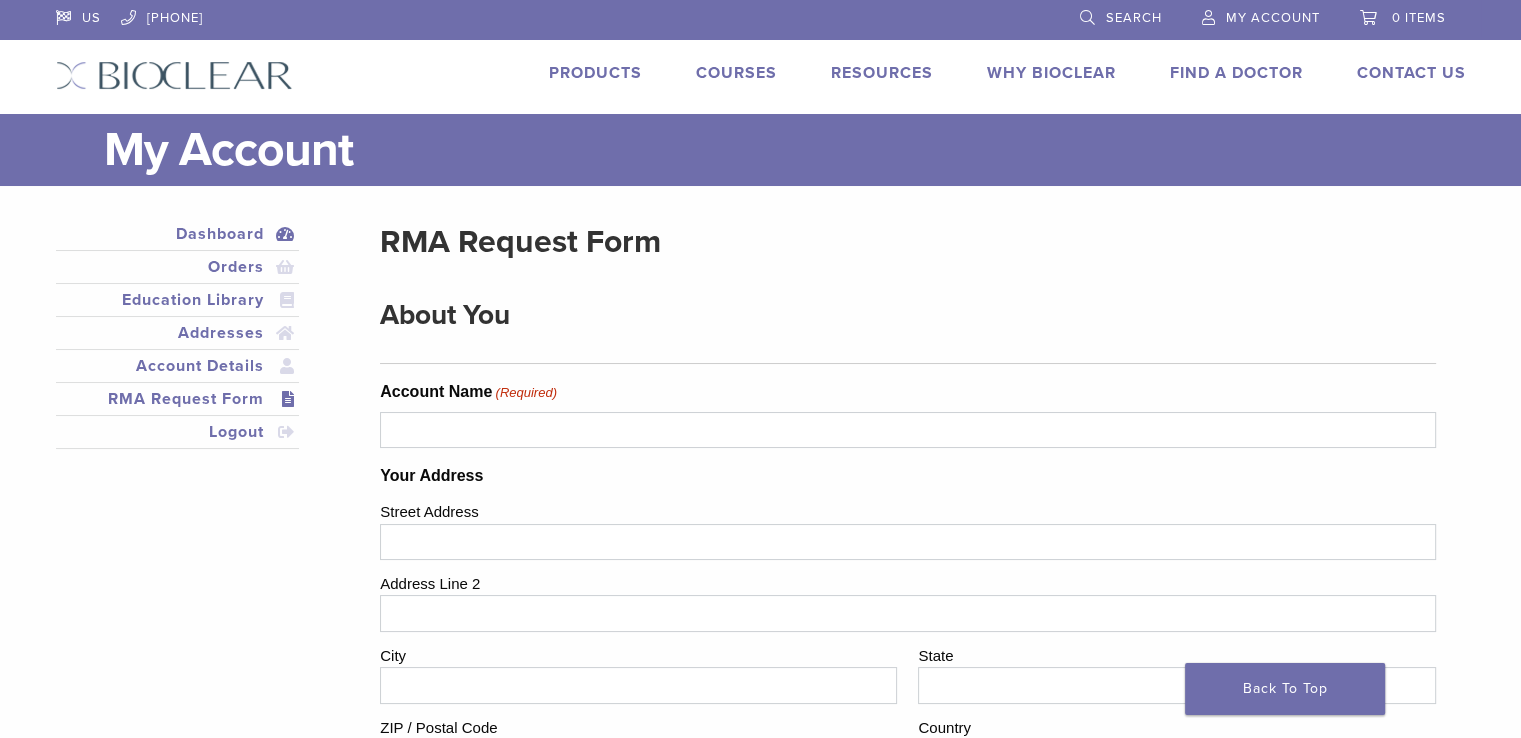 click on "Dashboard" at bounding box center (178, 234) 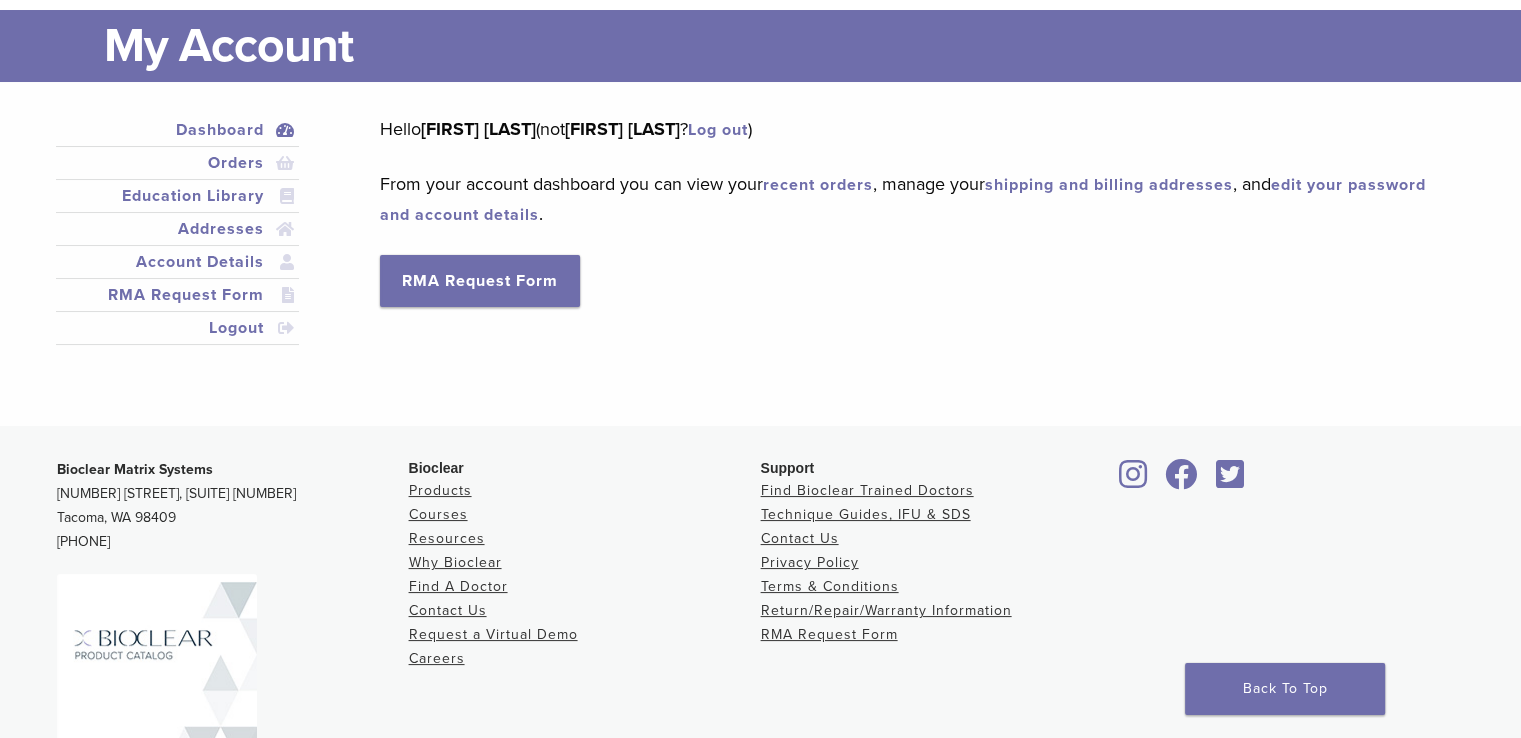 scroll, scrollTop: 100, scrollLeft: 0, axis: vertical 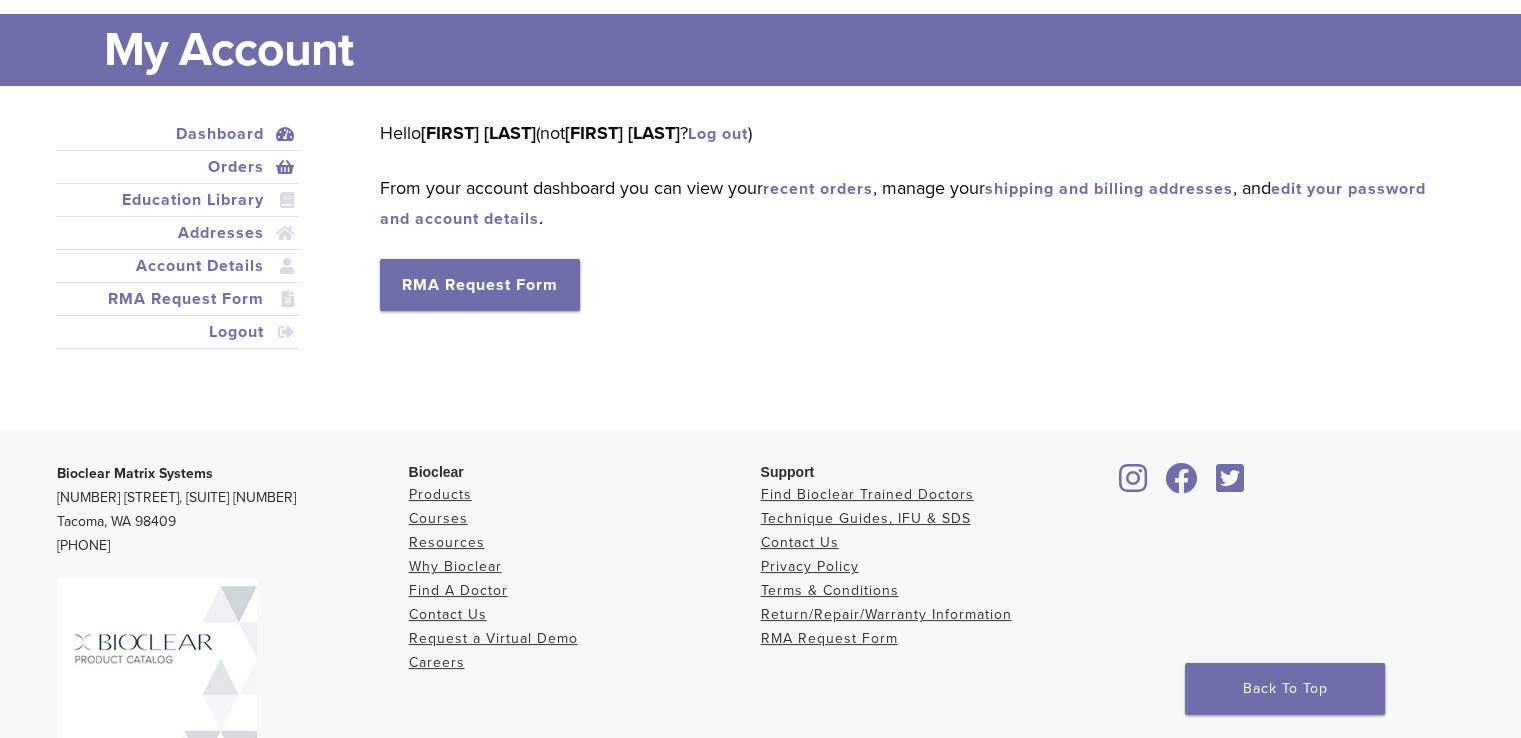 click on "Orders" at bounding box center [178, 167] 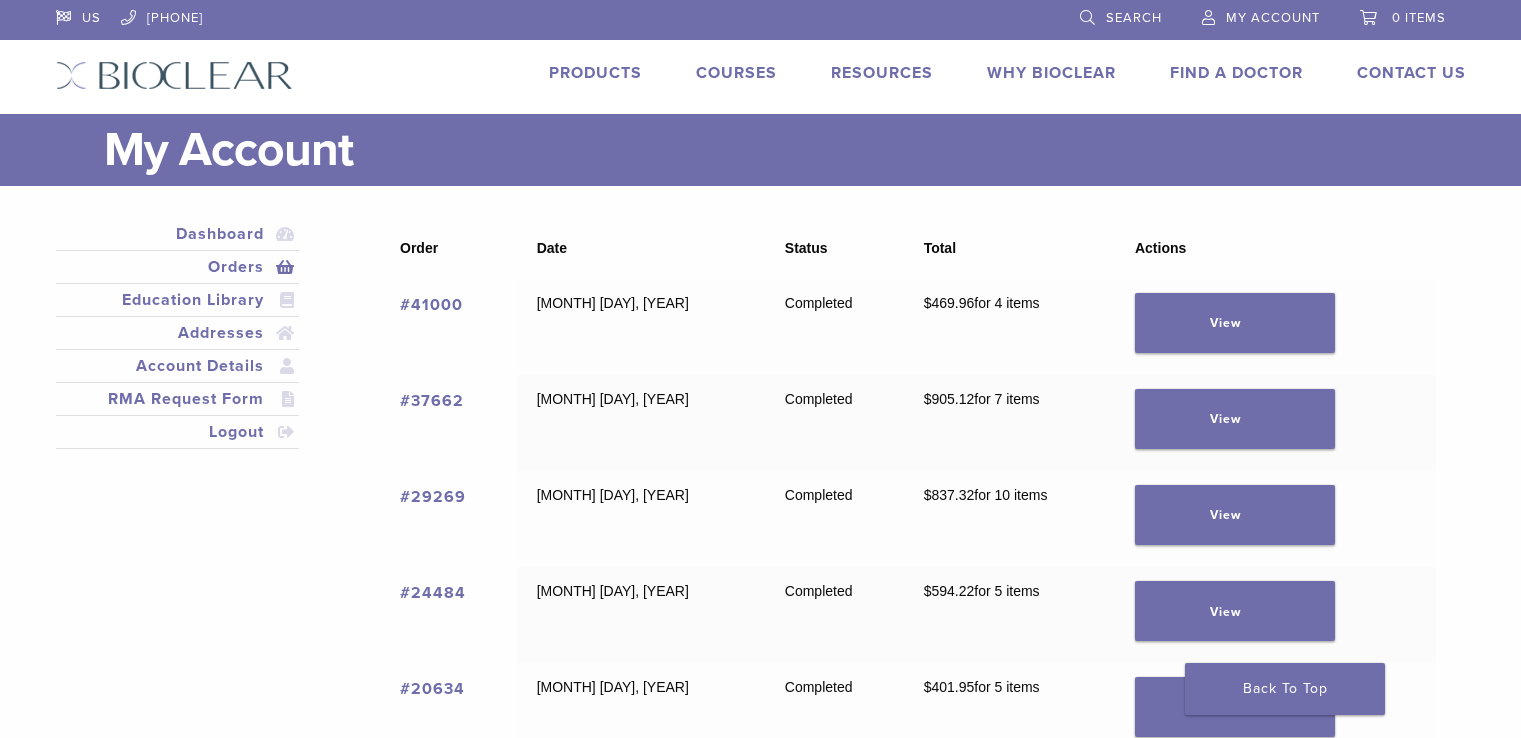 scroll, scrollTop: 0, scrollLeft: 0, axis: both 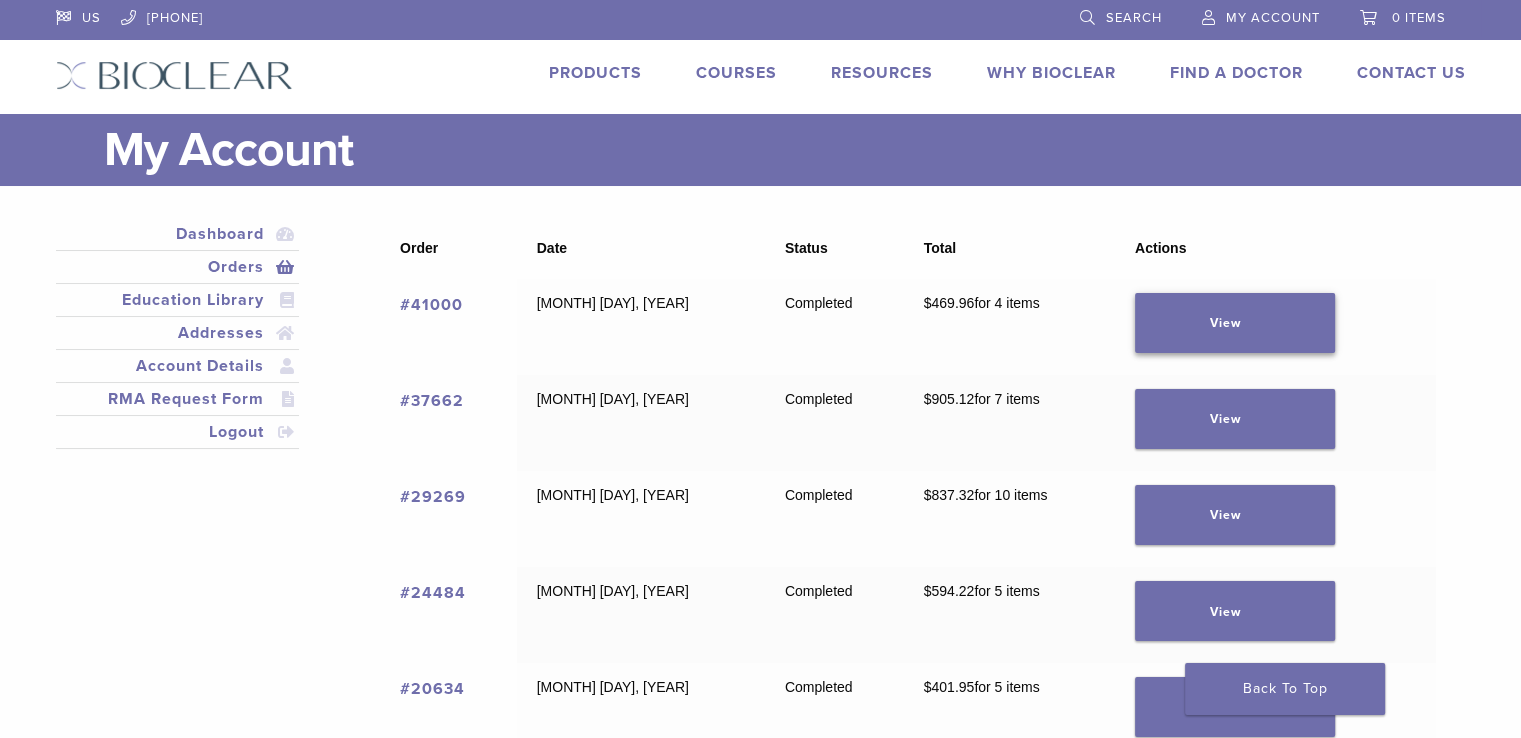 click on "View" at bounding box center (1235, 323) 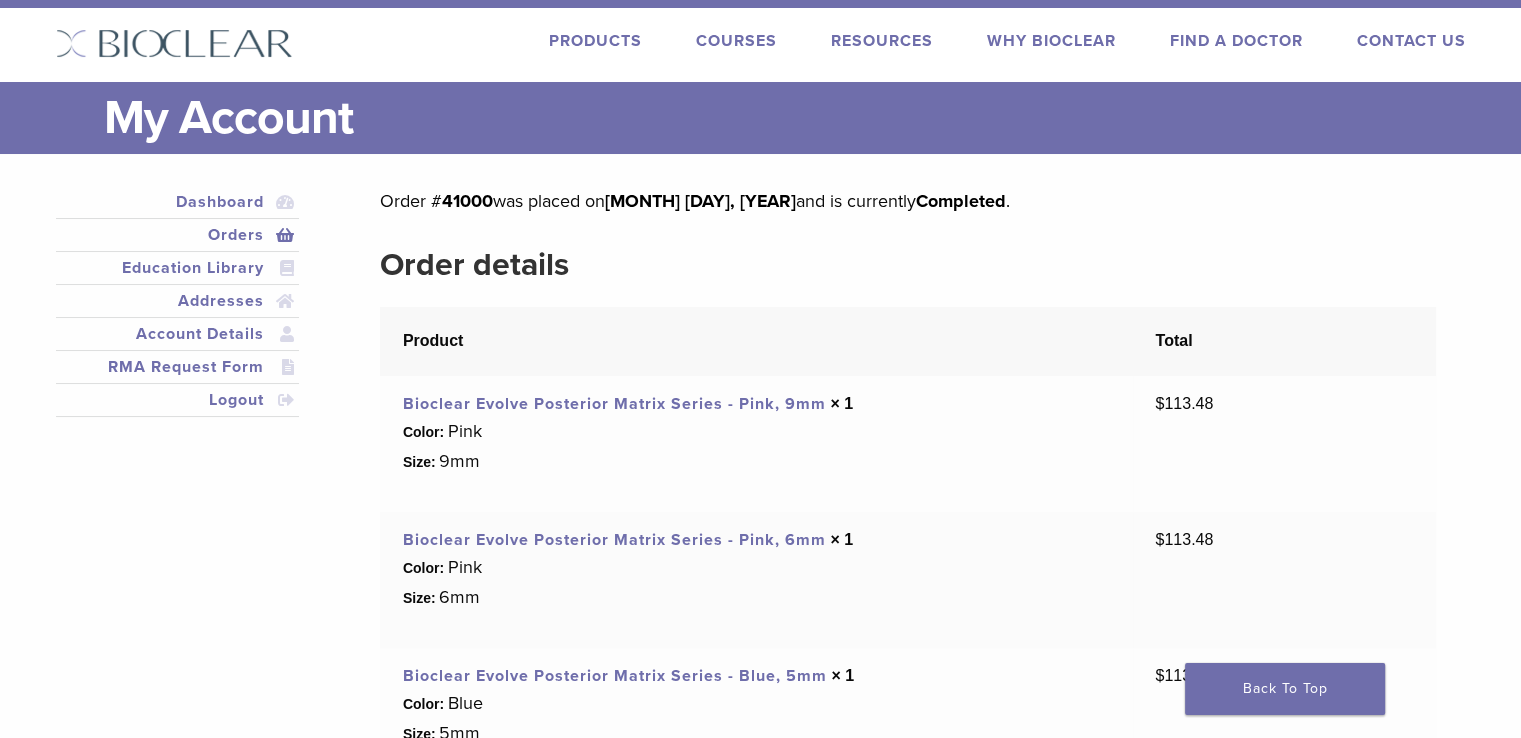 scroll, scrollTop: 0, scrollLeft: 0, axis: both 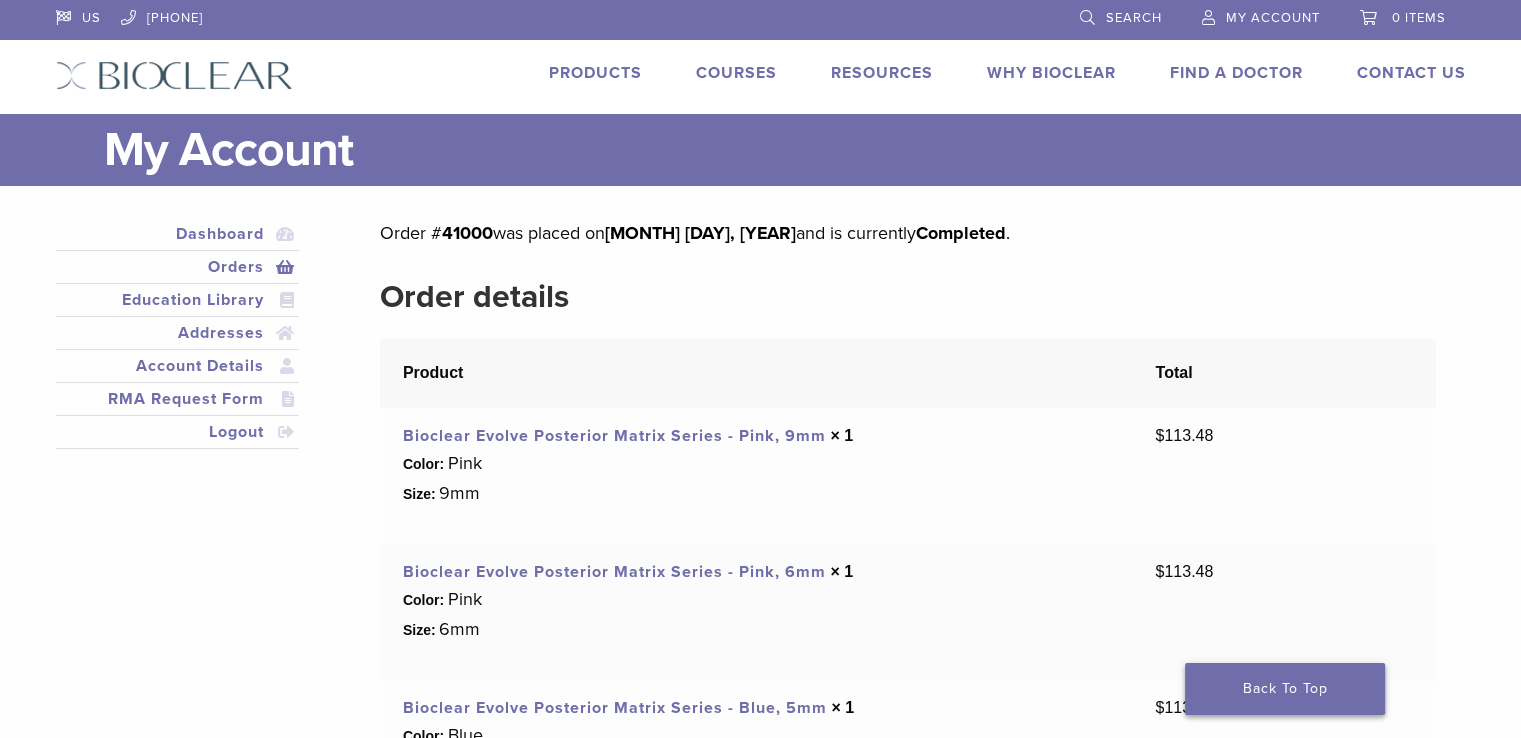 click on "Back To Top" at bounding box center [1285, 689] 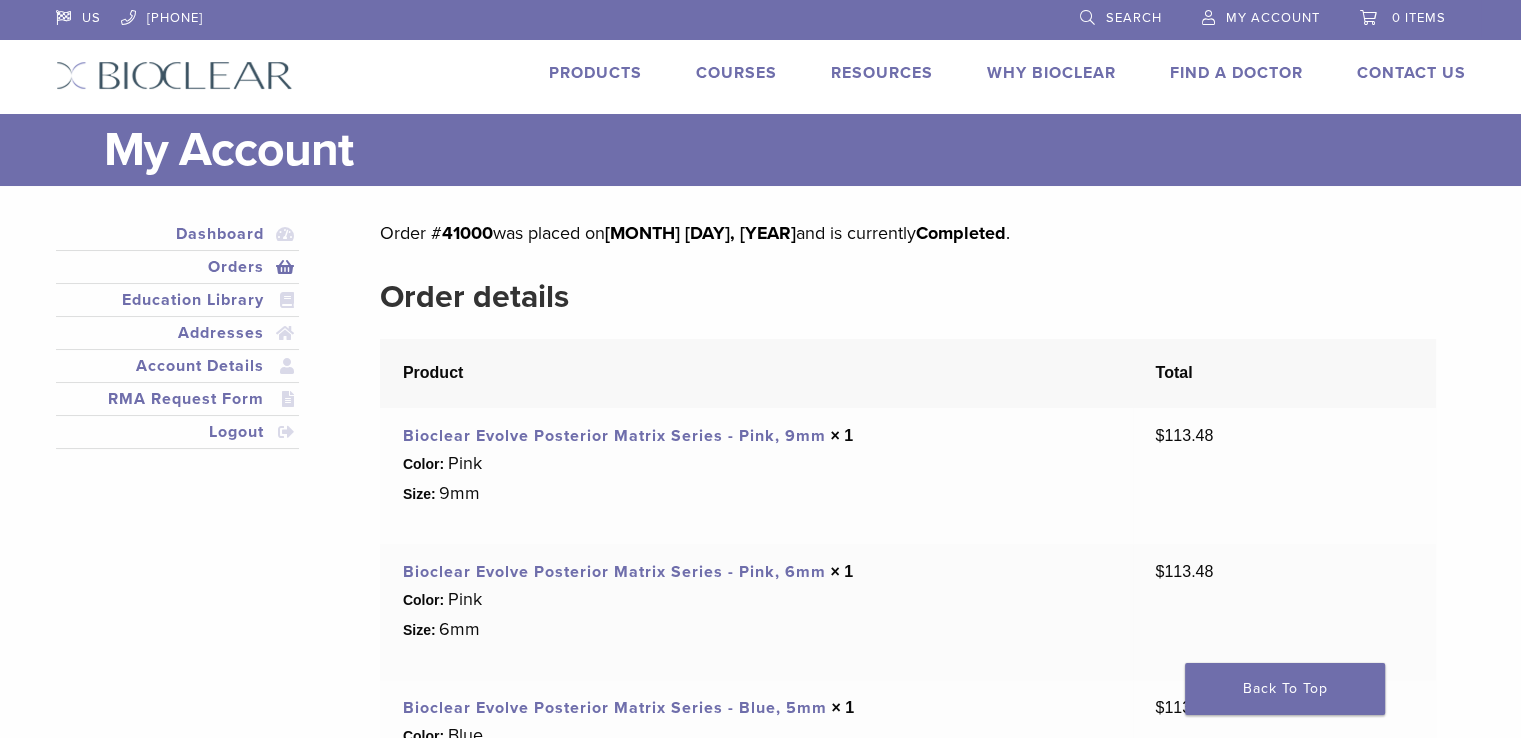 click on "Products" at bounding box center [595, 73] 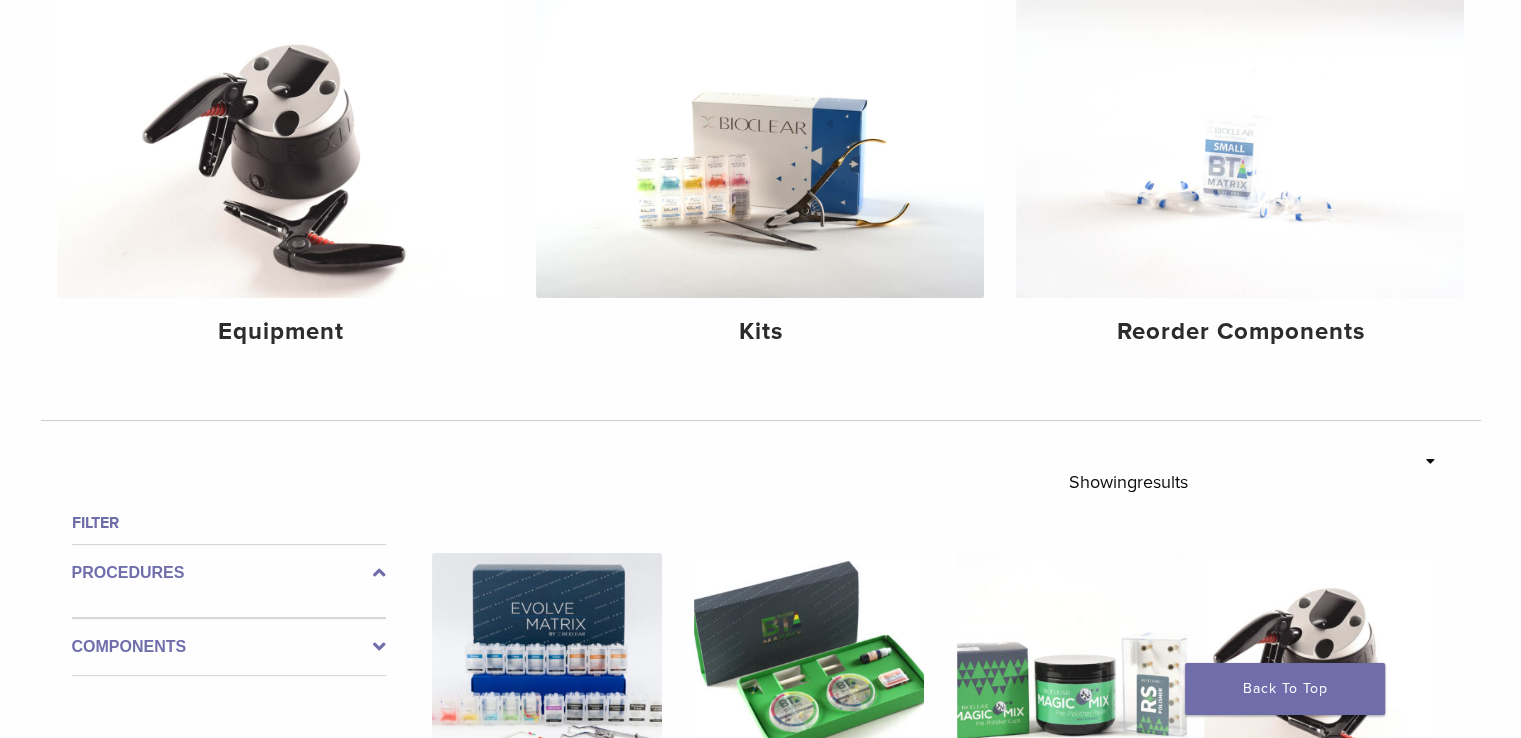 scroll, scrollTop: 300, scrollLeft: 0, axis: vertical 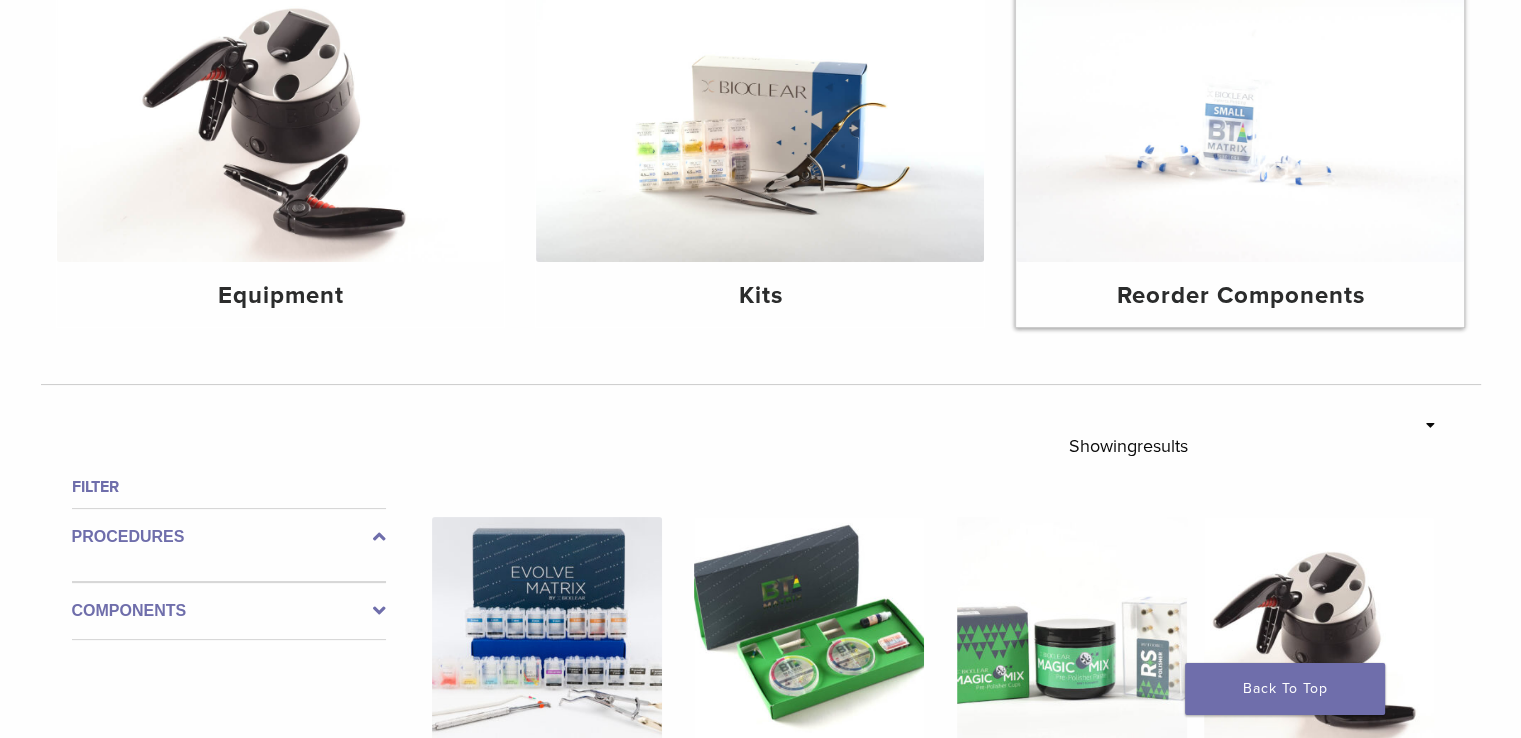 click on "Reorder Components" at bounding box center (1240, 294) 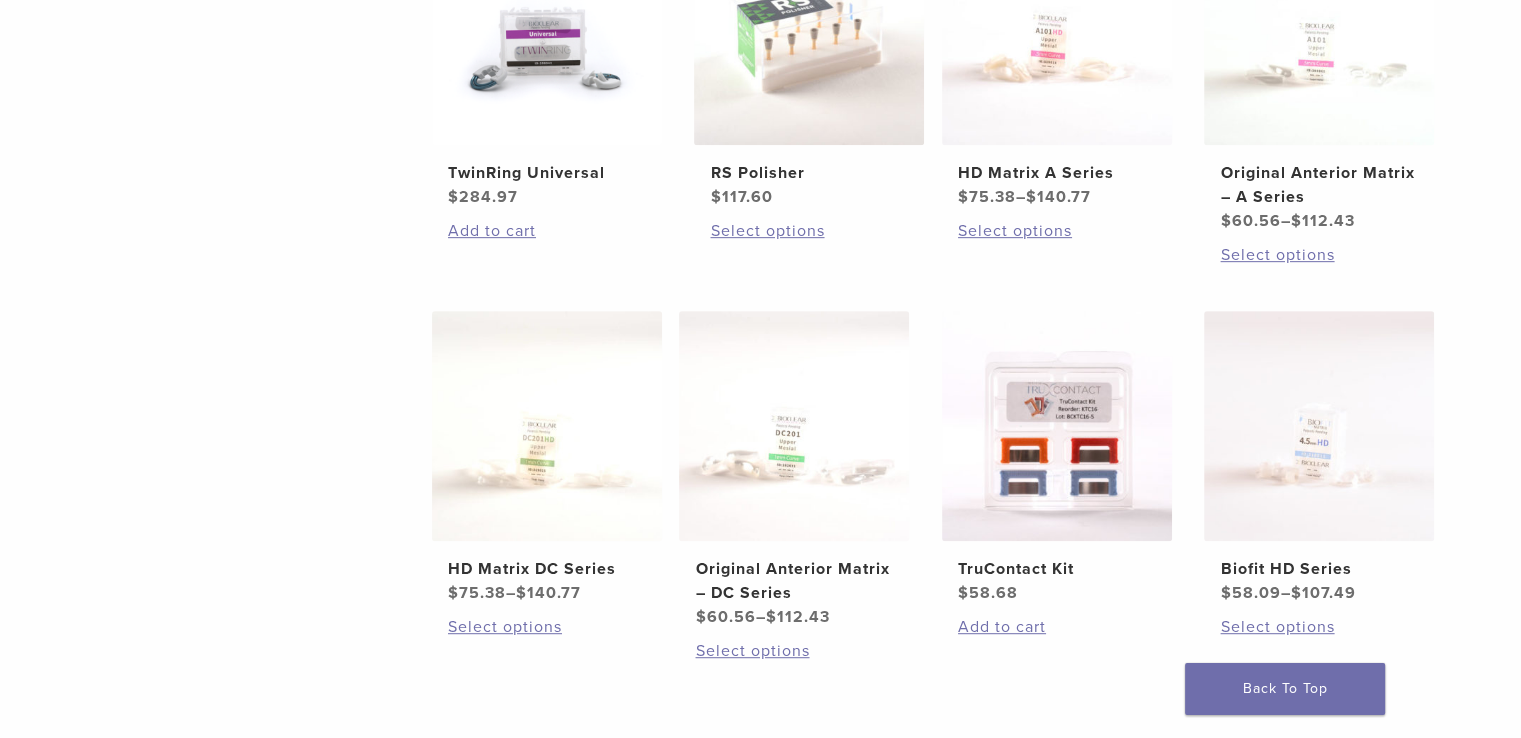 scroll, scrollTop: 1000, scrollLeft: 0, axis: vertical 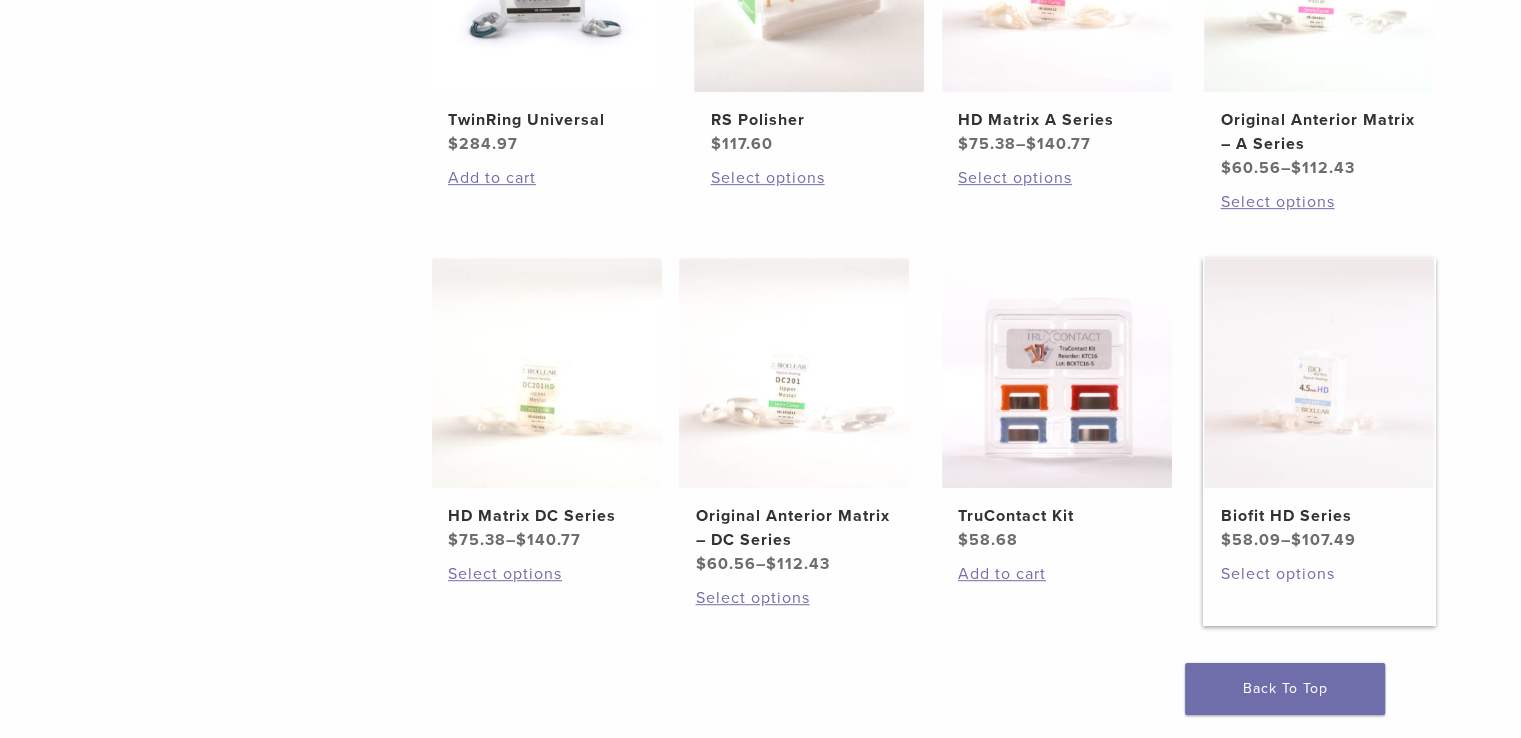click on "Select options" at bounding box center (1319, 574) 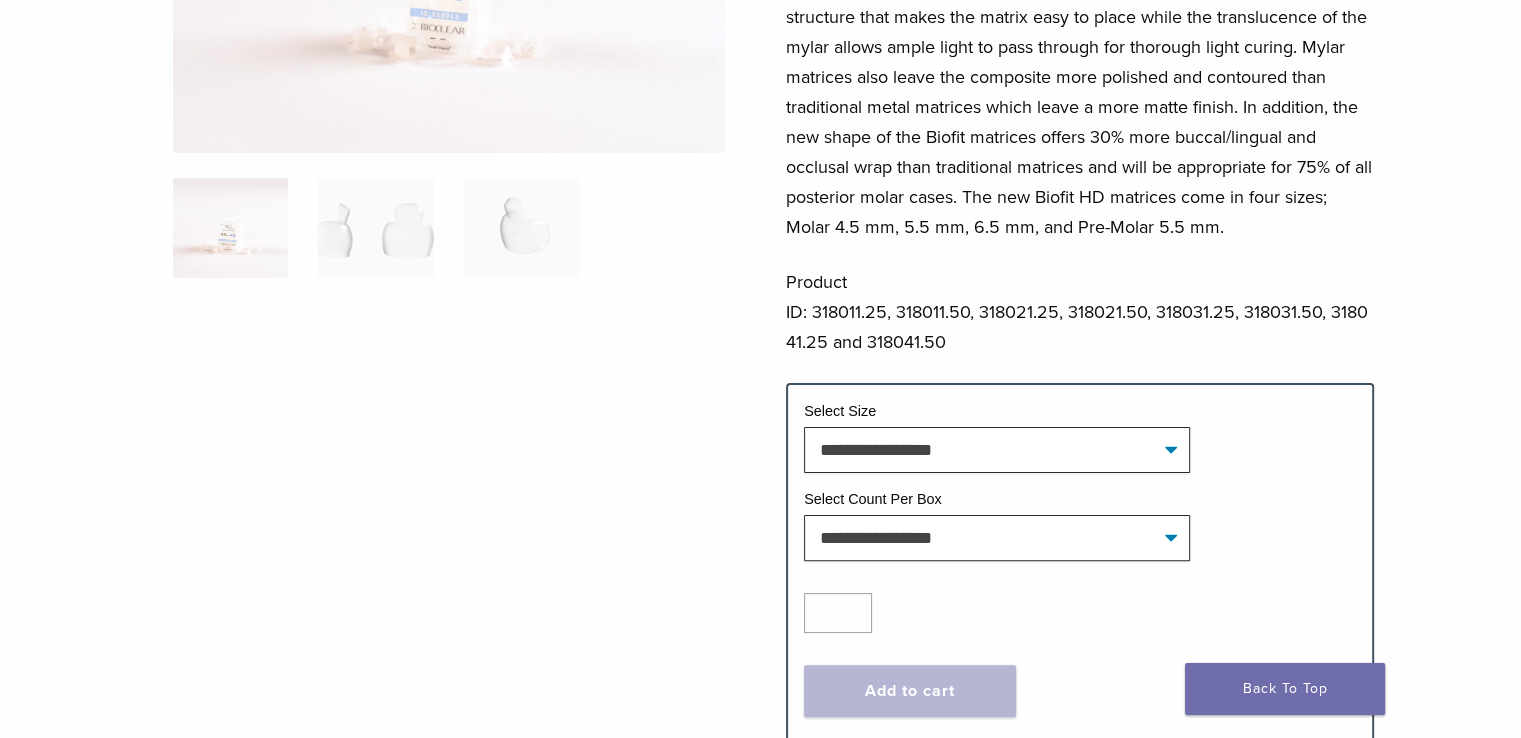 scroll, scrollTop: 400, scrollLeft: 0, axis: vertical 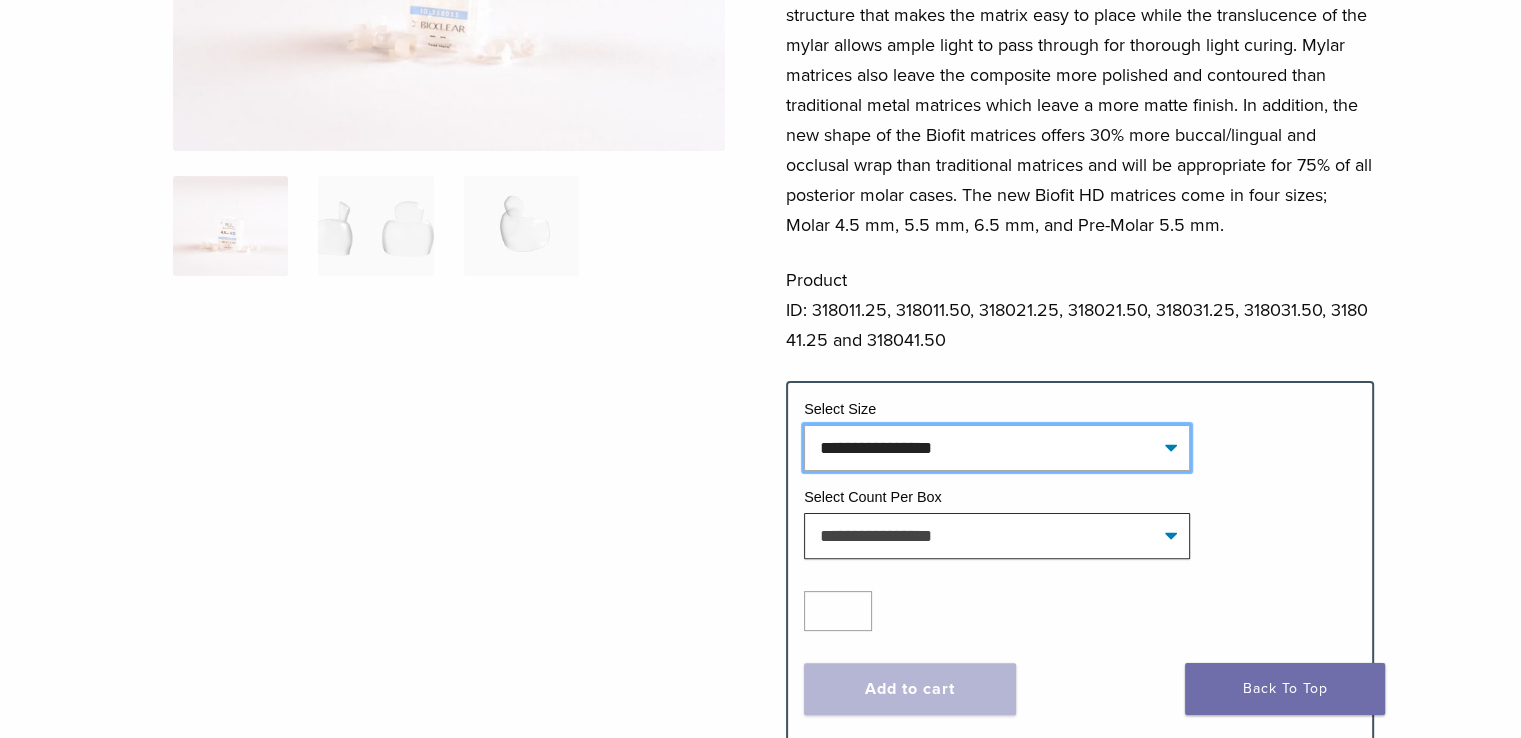 click on "**********" 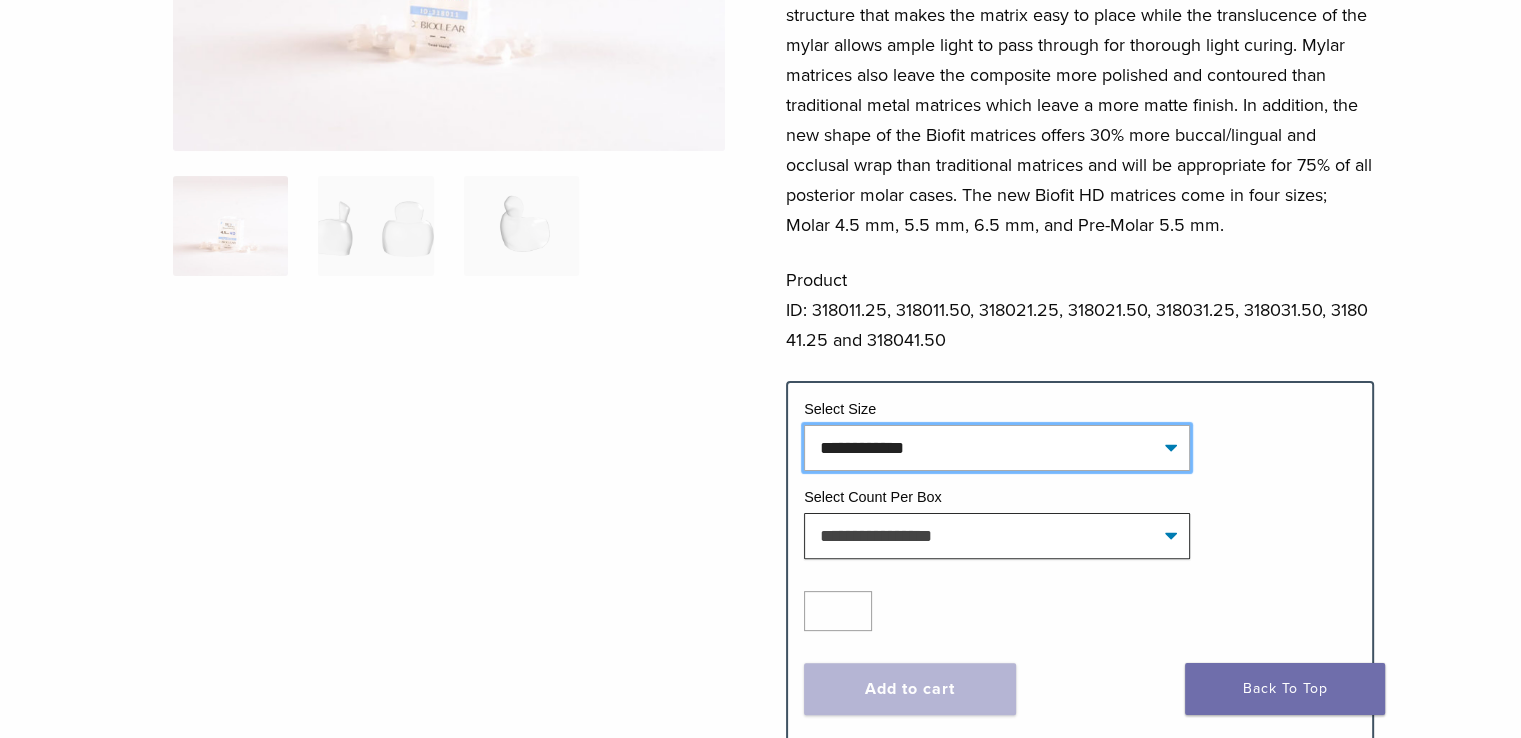click on "**********" 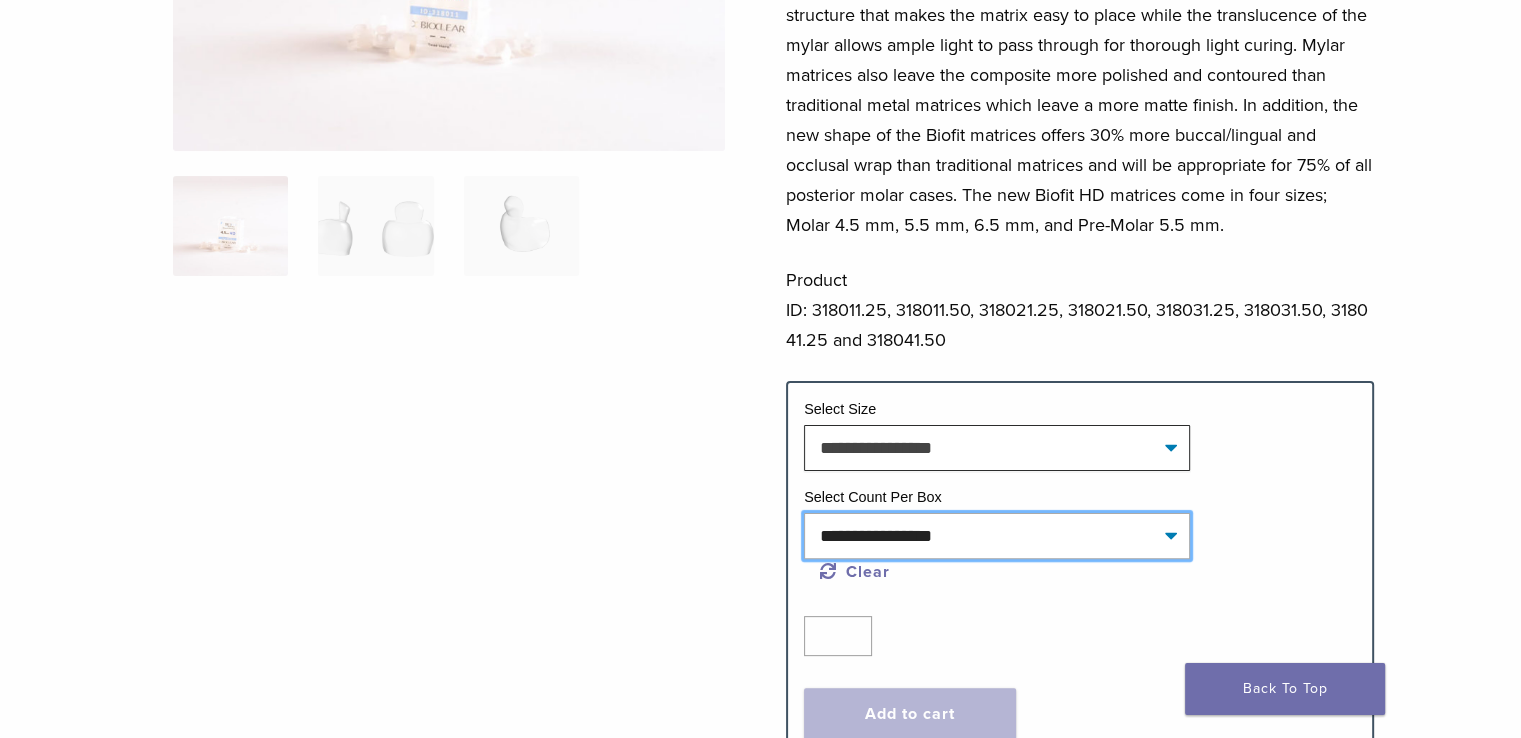 click on "**********" 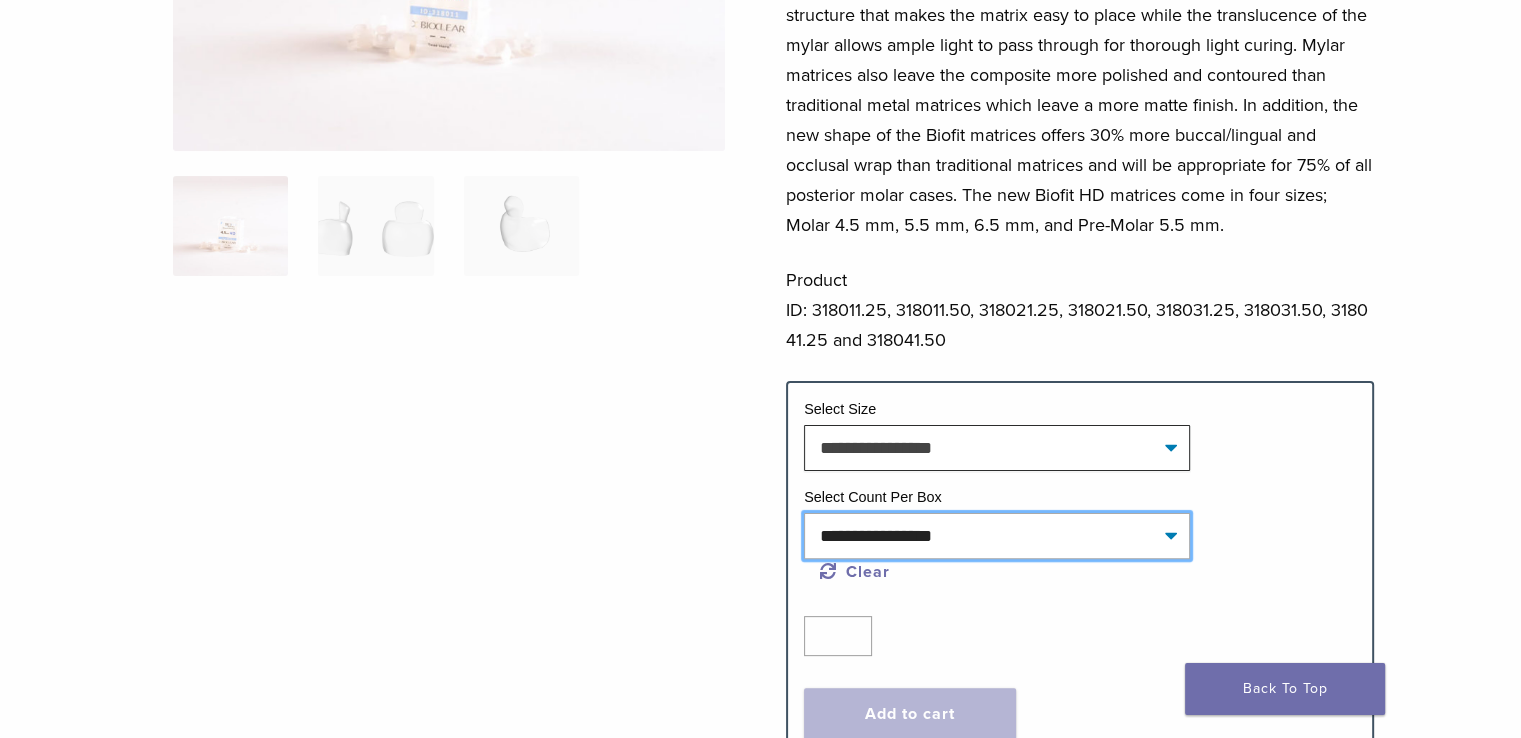 select on "*****" 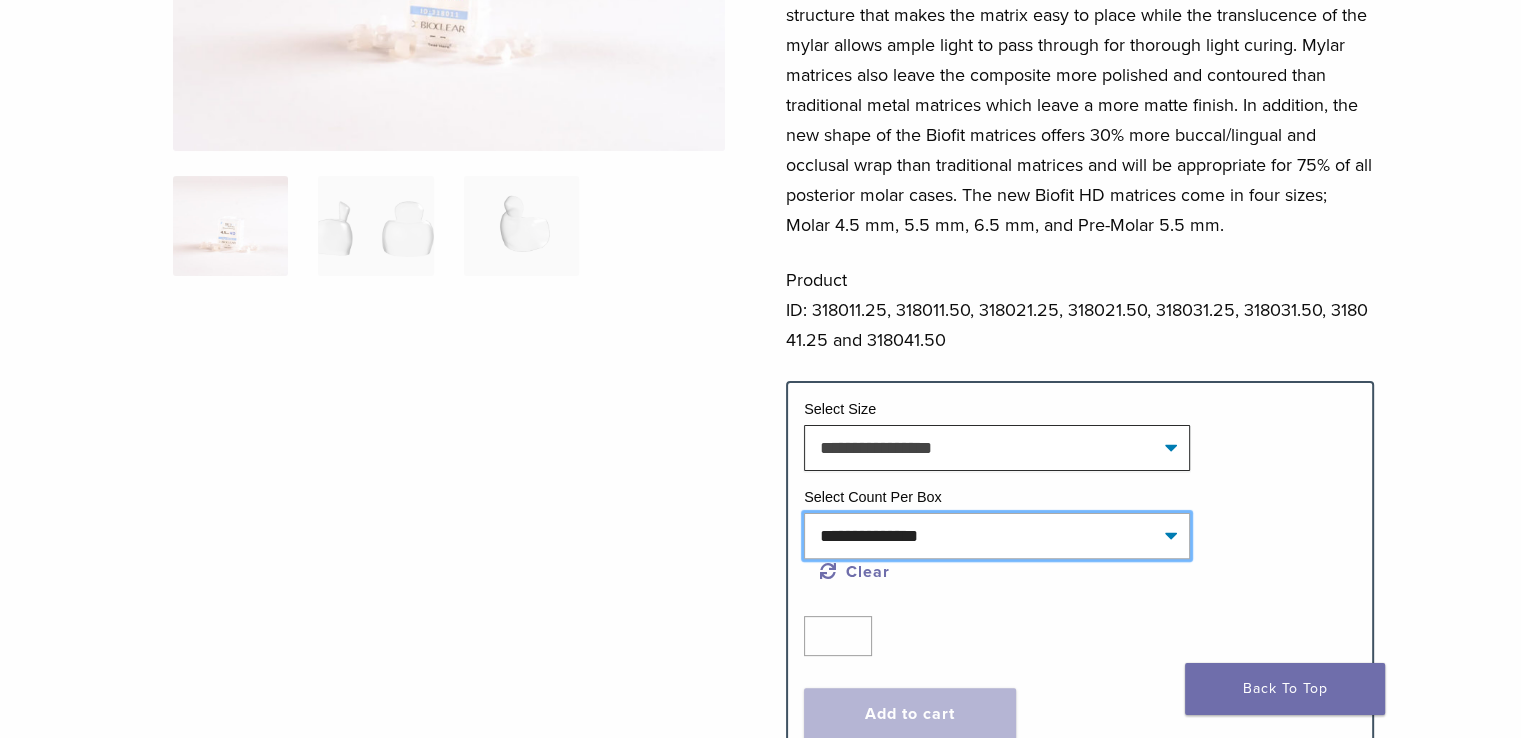 click on "**********" 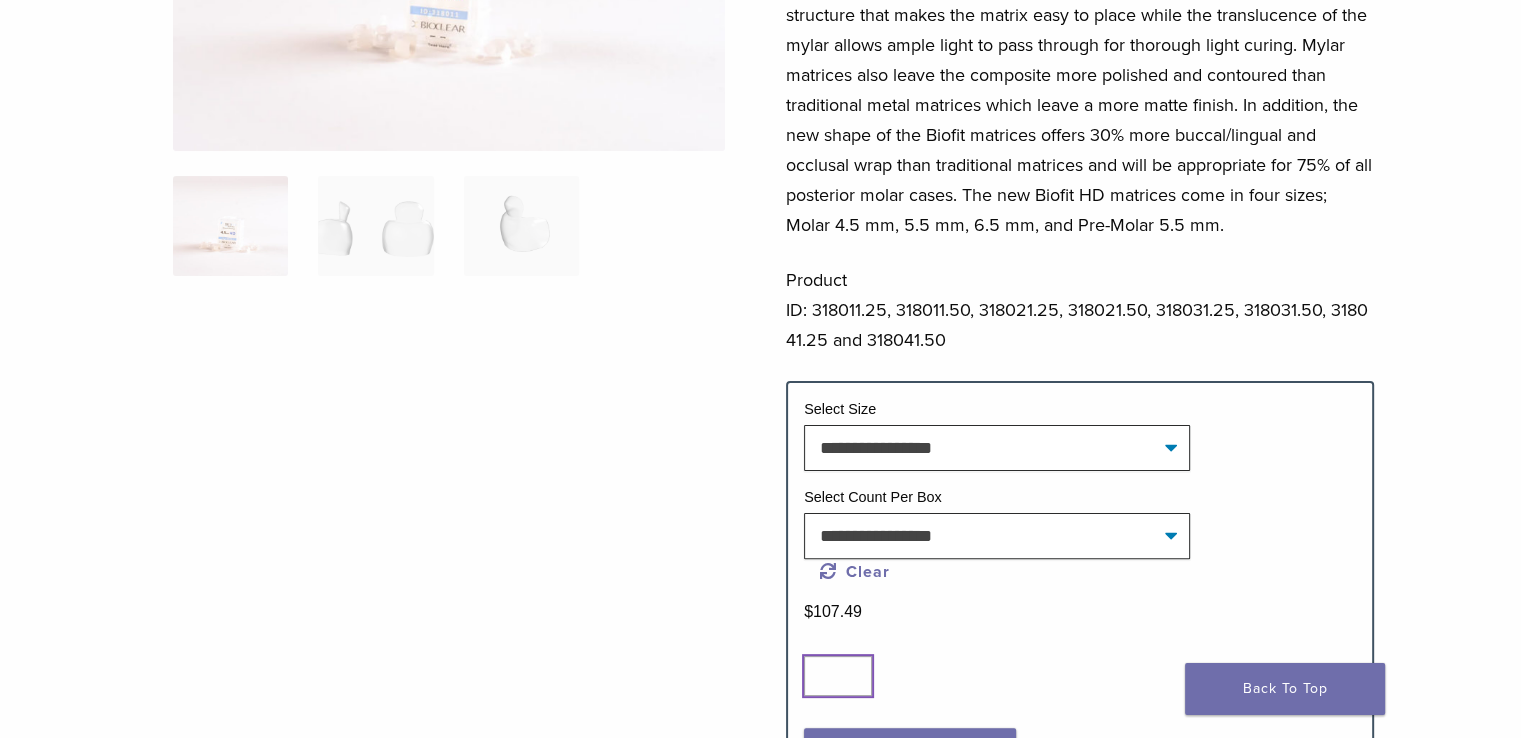 click on "*" 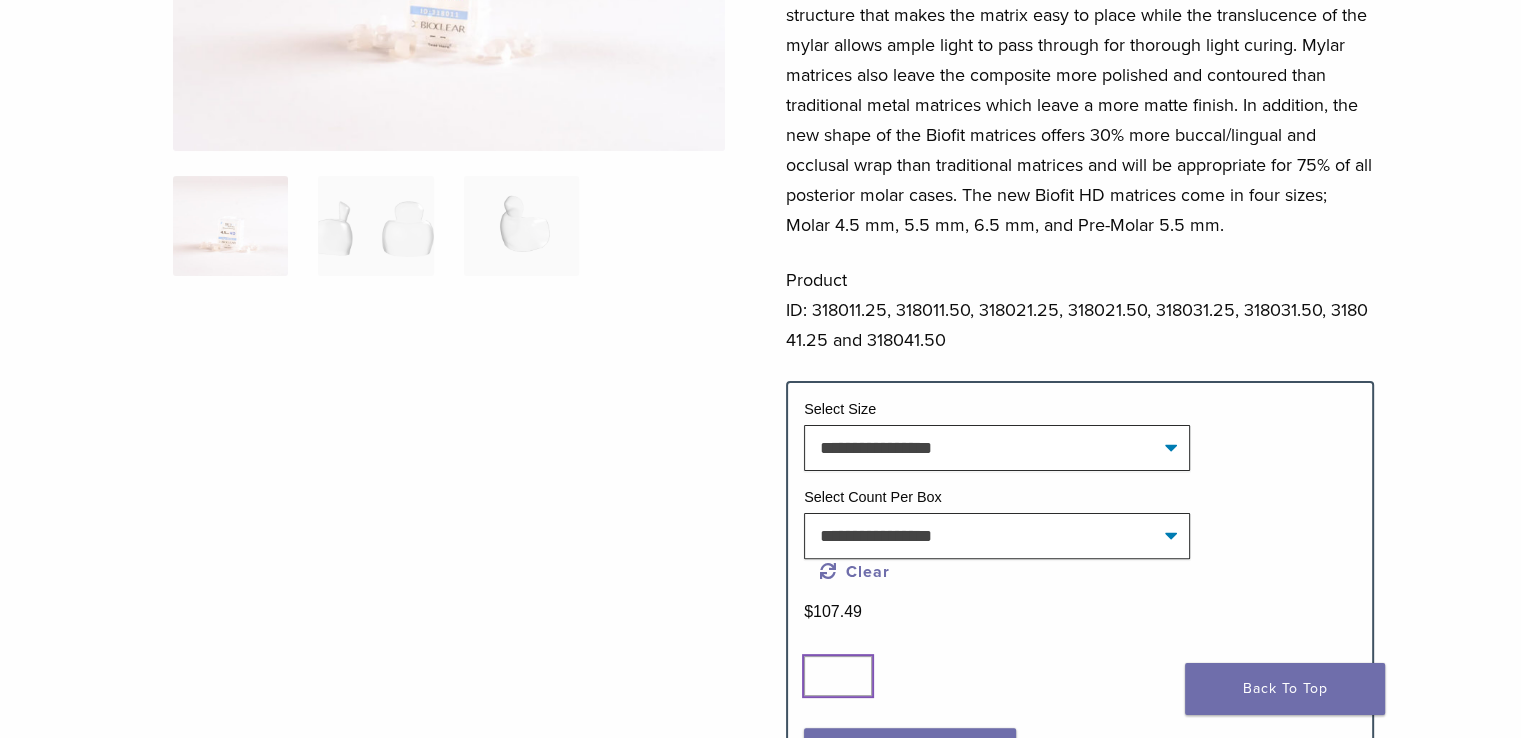 type on "*" 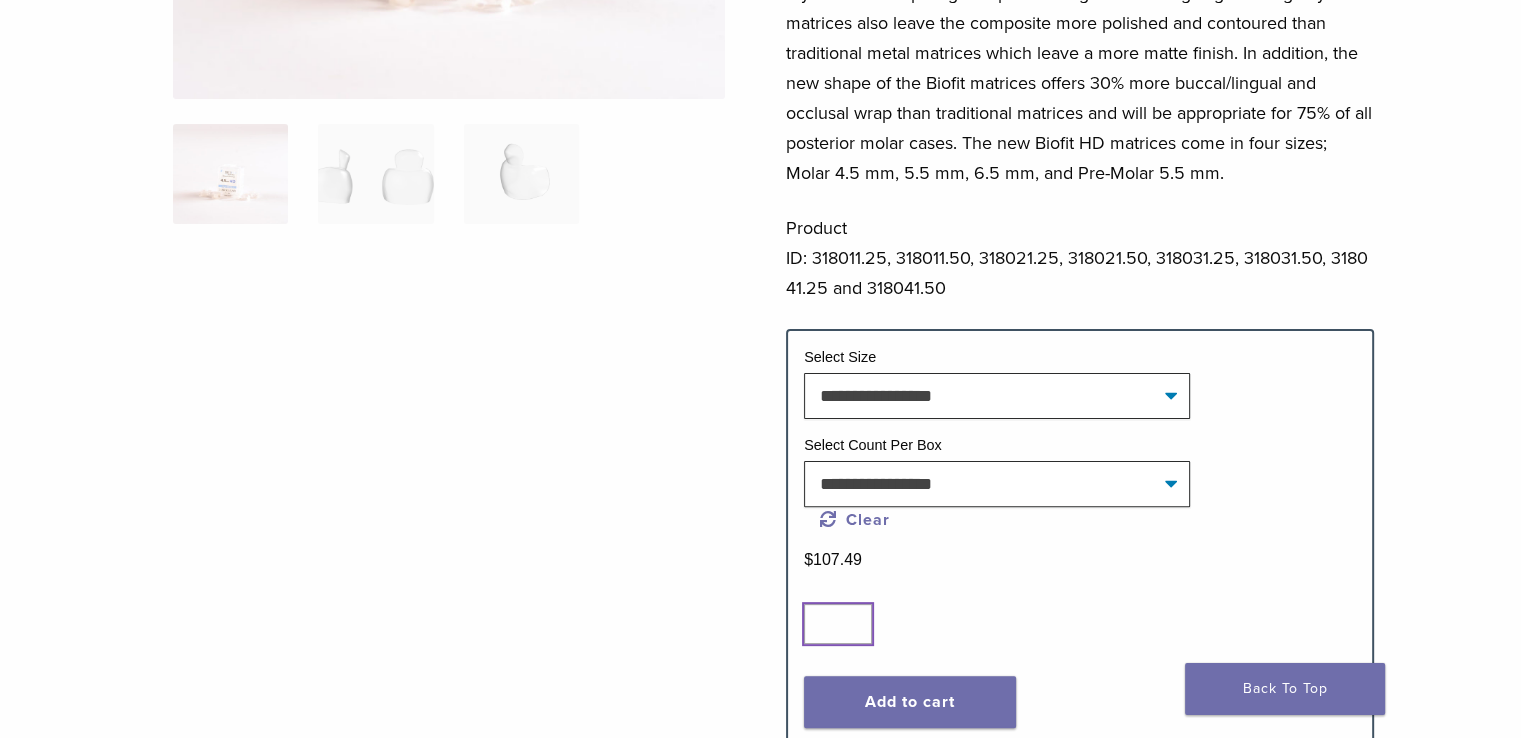 scroll, scrollTop: 500, scrollLeft: 0, axis: vertical 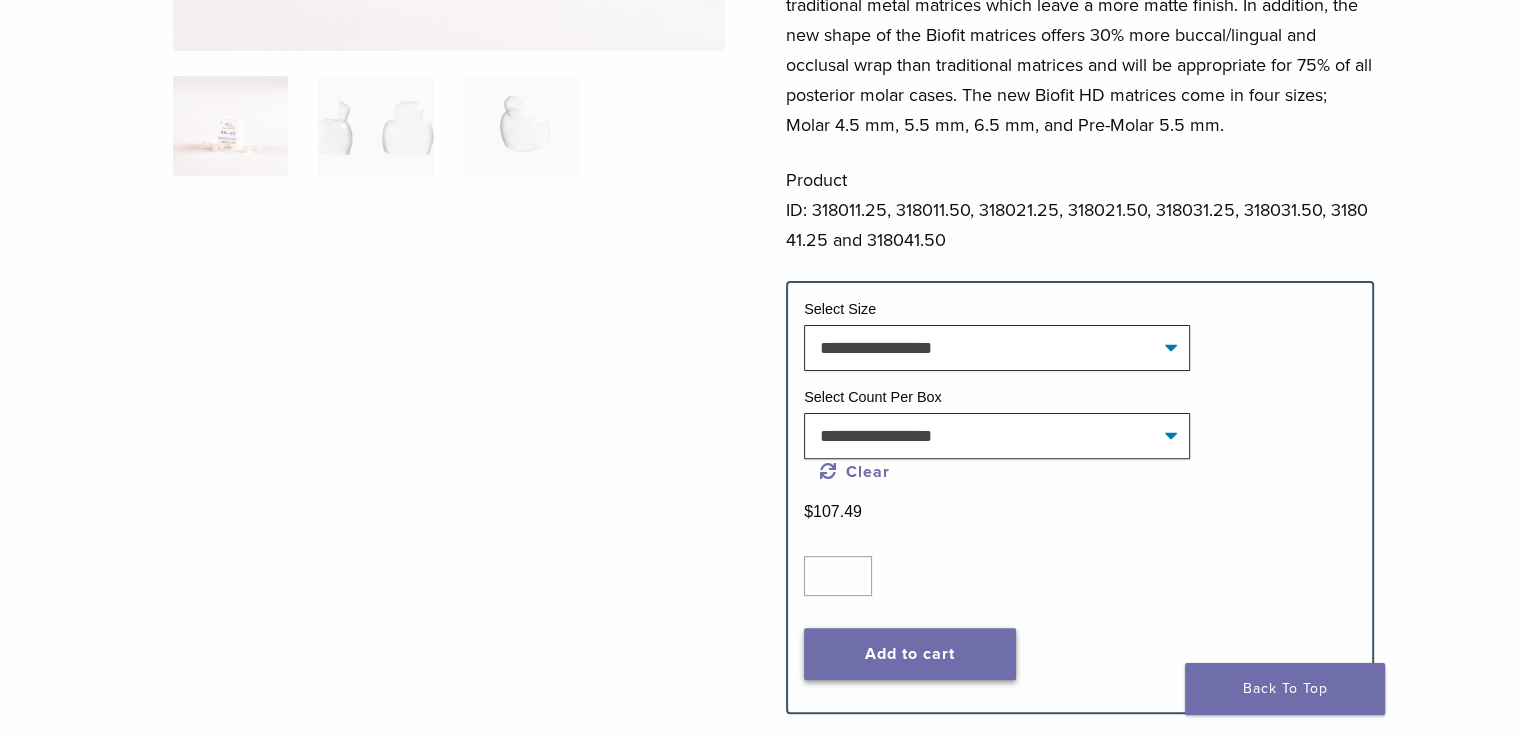 click on "Add to cart" 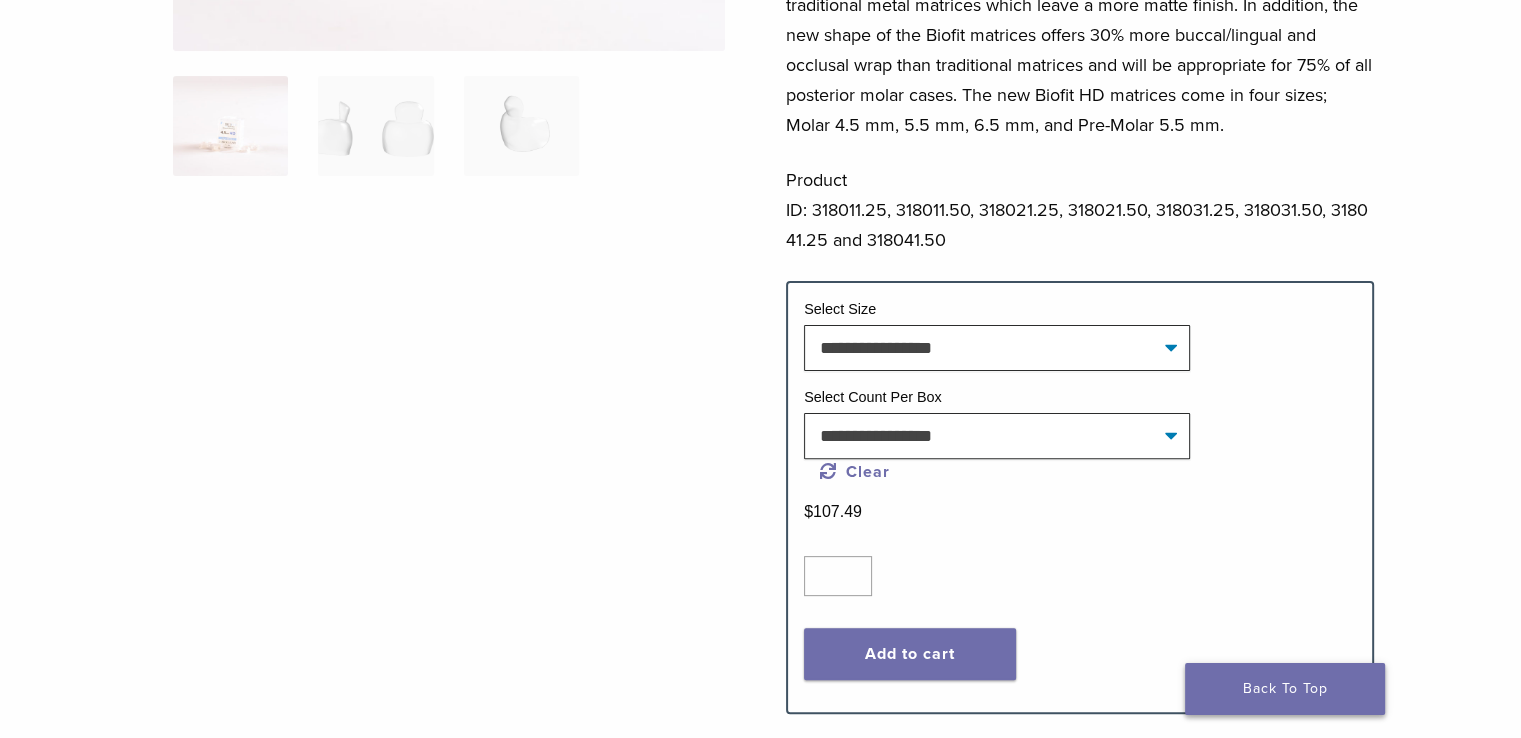 click on "Back To Top" at bounding box center [1285, 689] 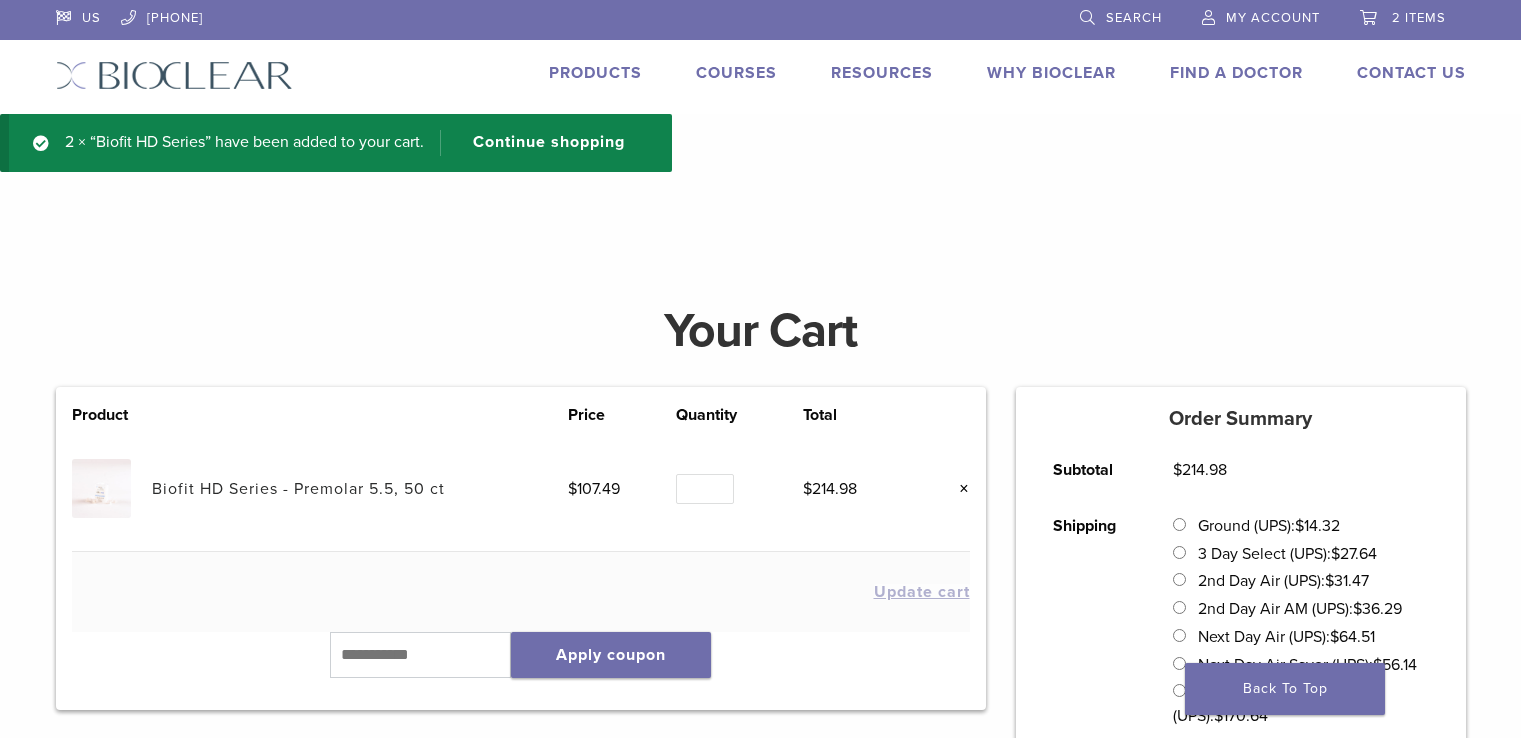 scroll, scrollTop: 0, scrollLeft: 0, axis: both 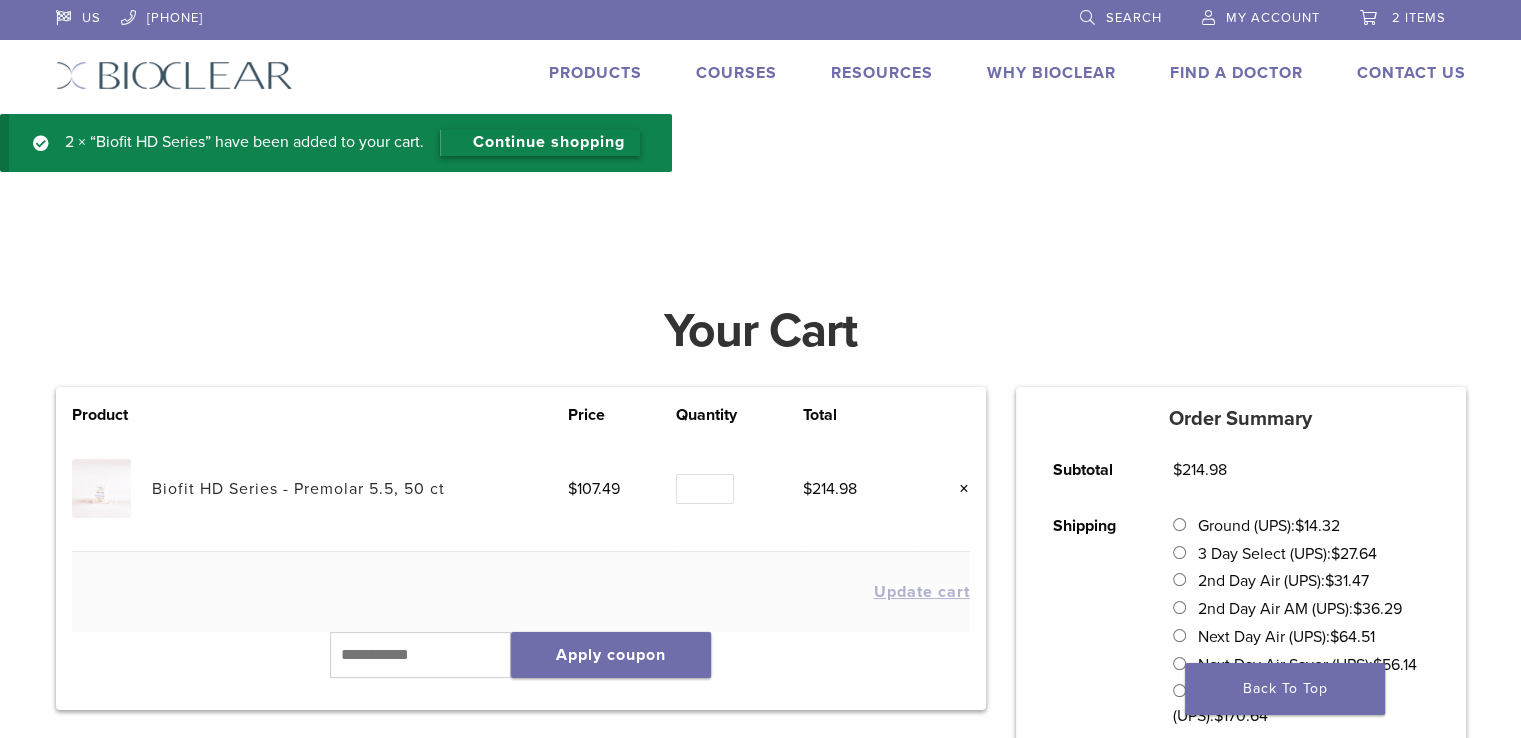 click on "Continue shopping" at bounding box center (540, 143) 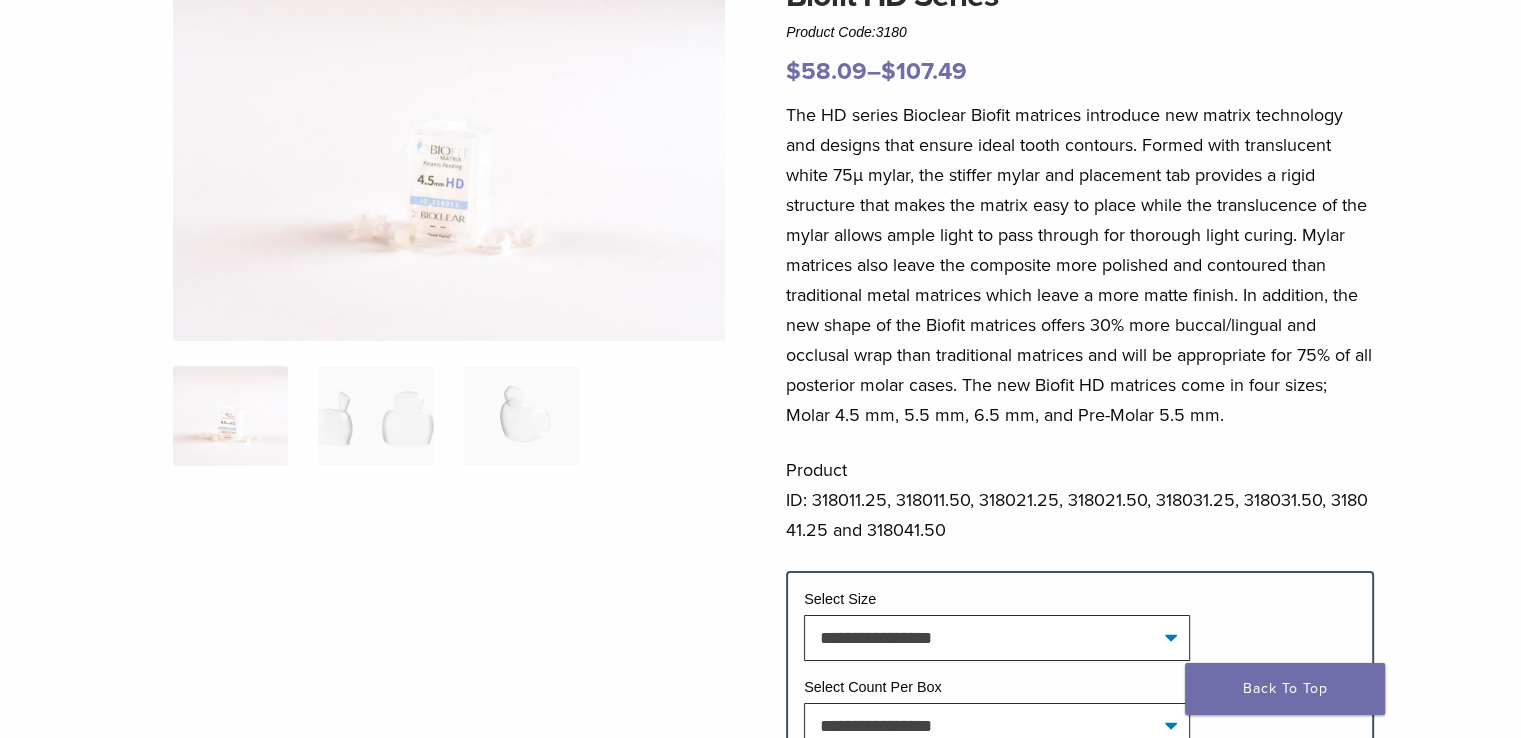 scroll, scrollTop: 0, scrollLeft: 0, axis: both 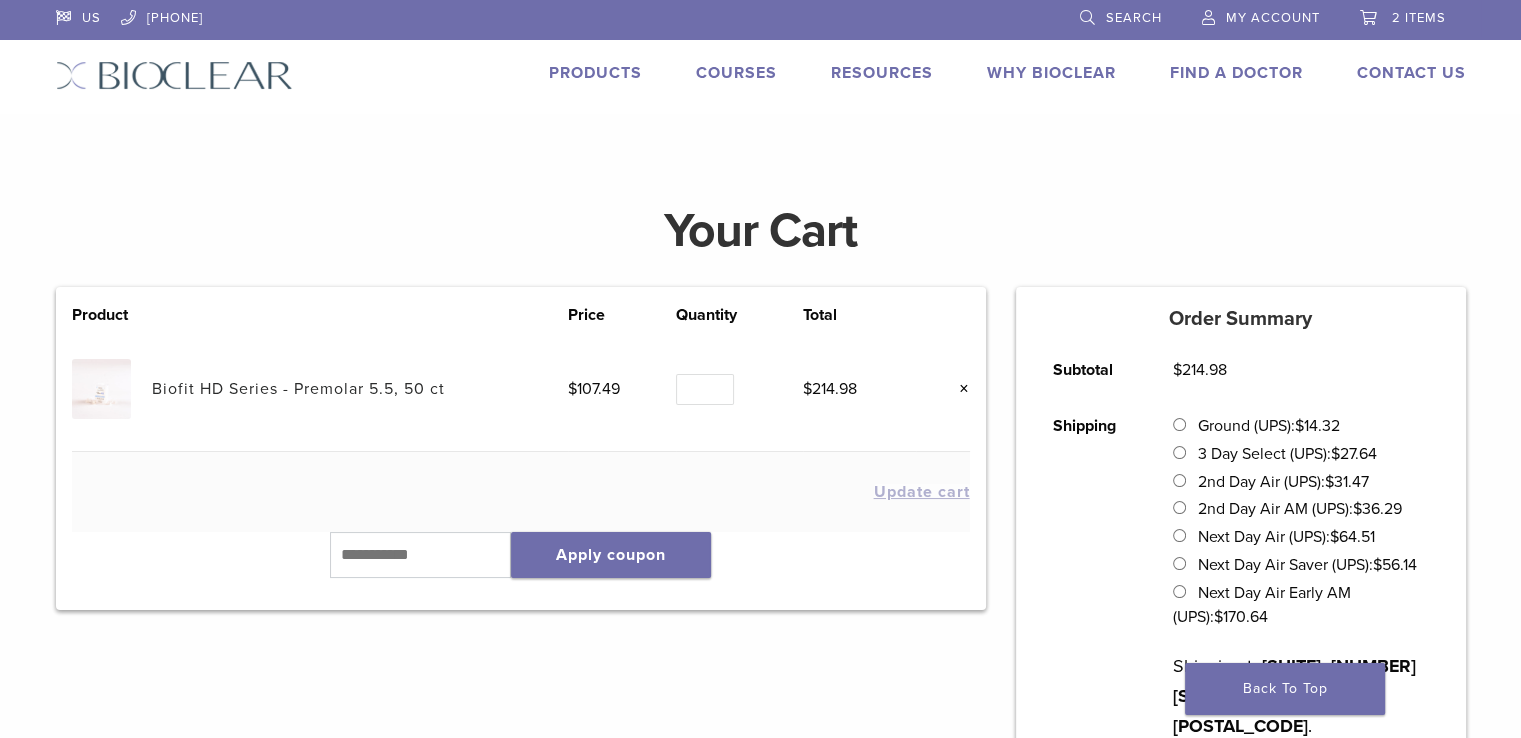 click on "Products" at bounding box center (595, 73) 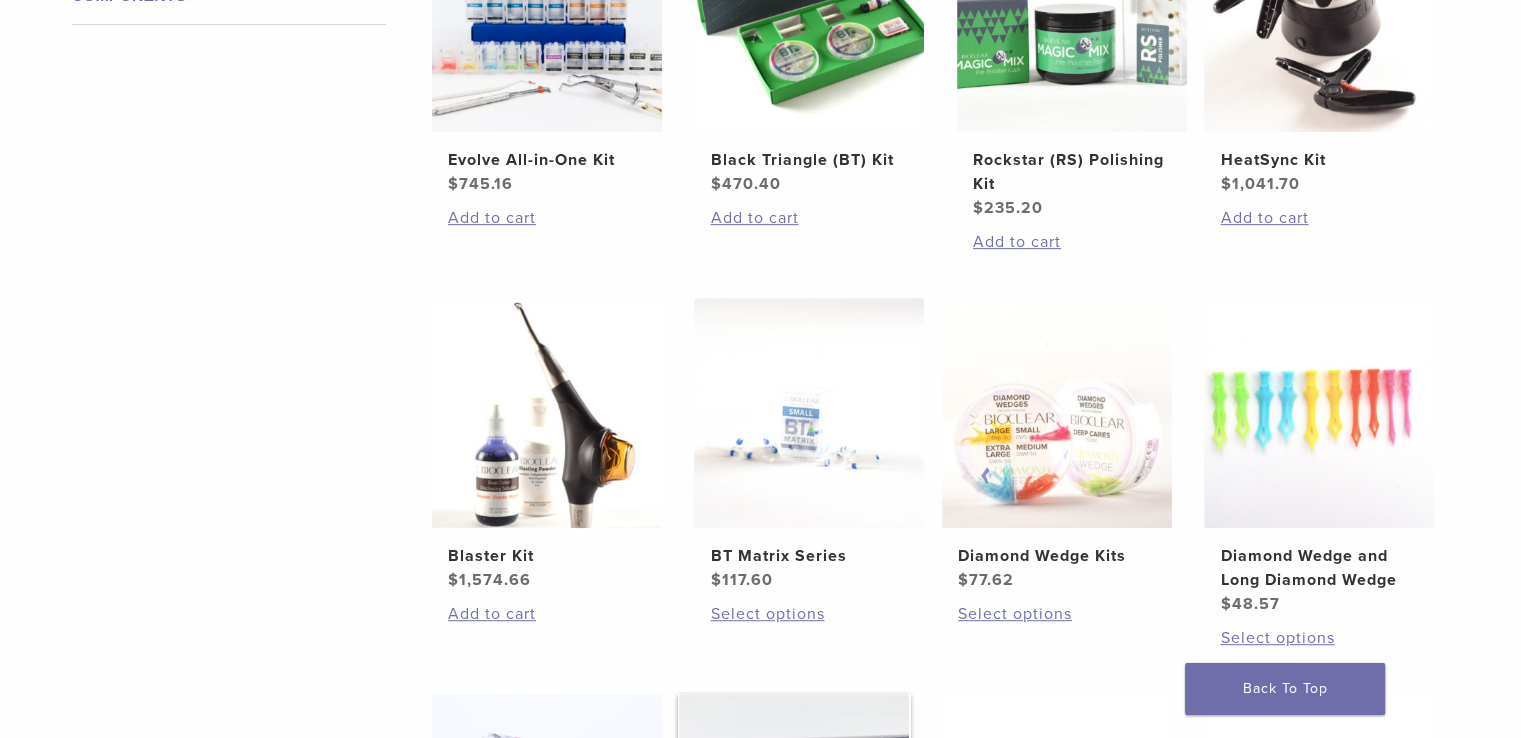 scroll, scrollTop: 900, scrollLeft: 0, axis: vertical 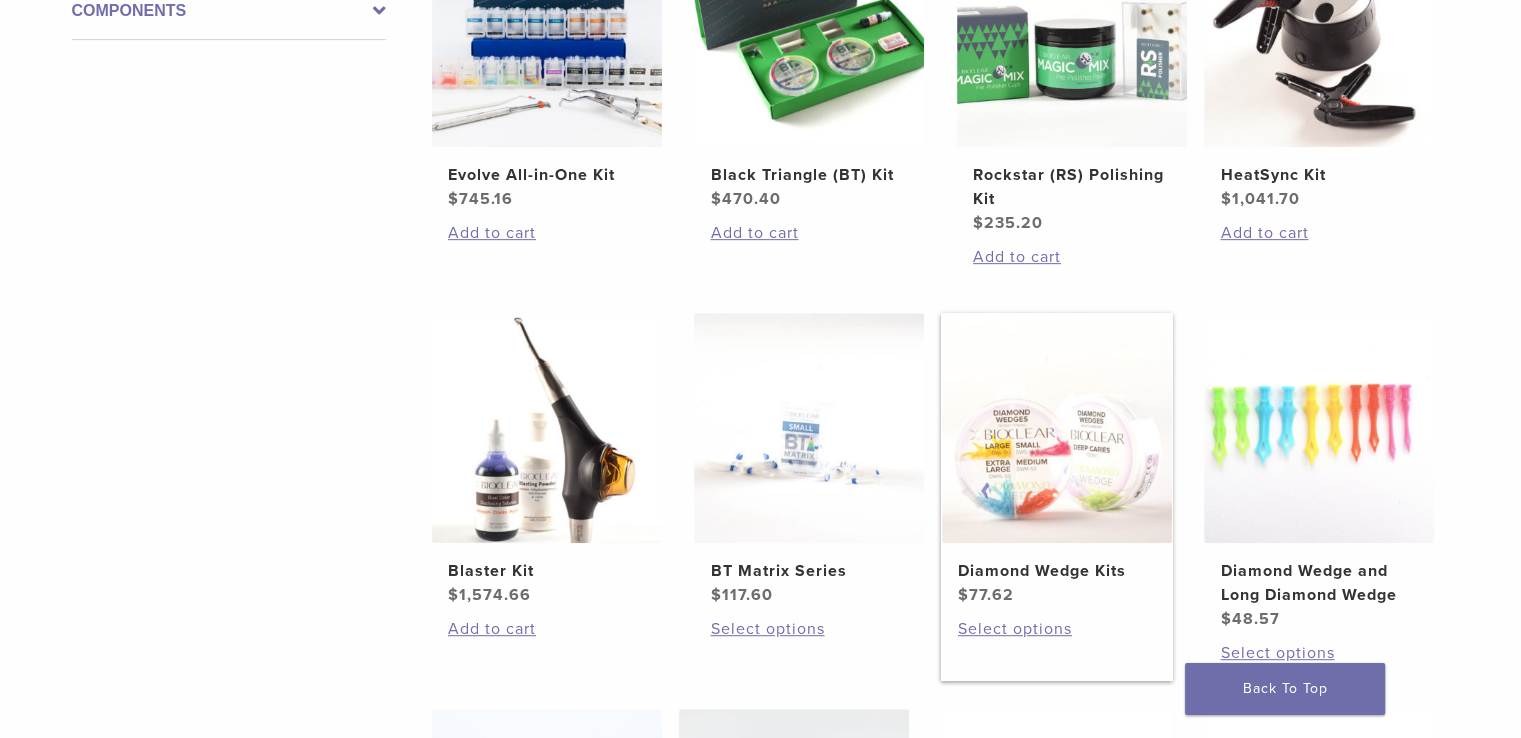 click on "Diamond Wedge Kits" at bounding box center [1057, 571] 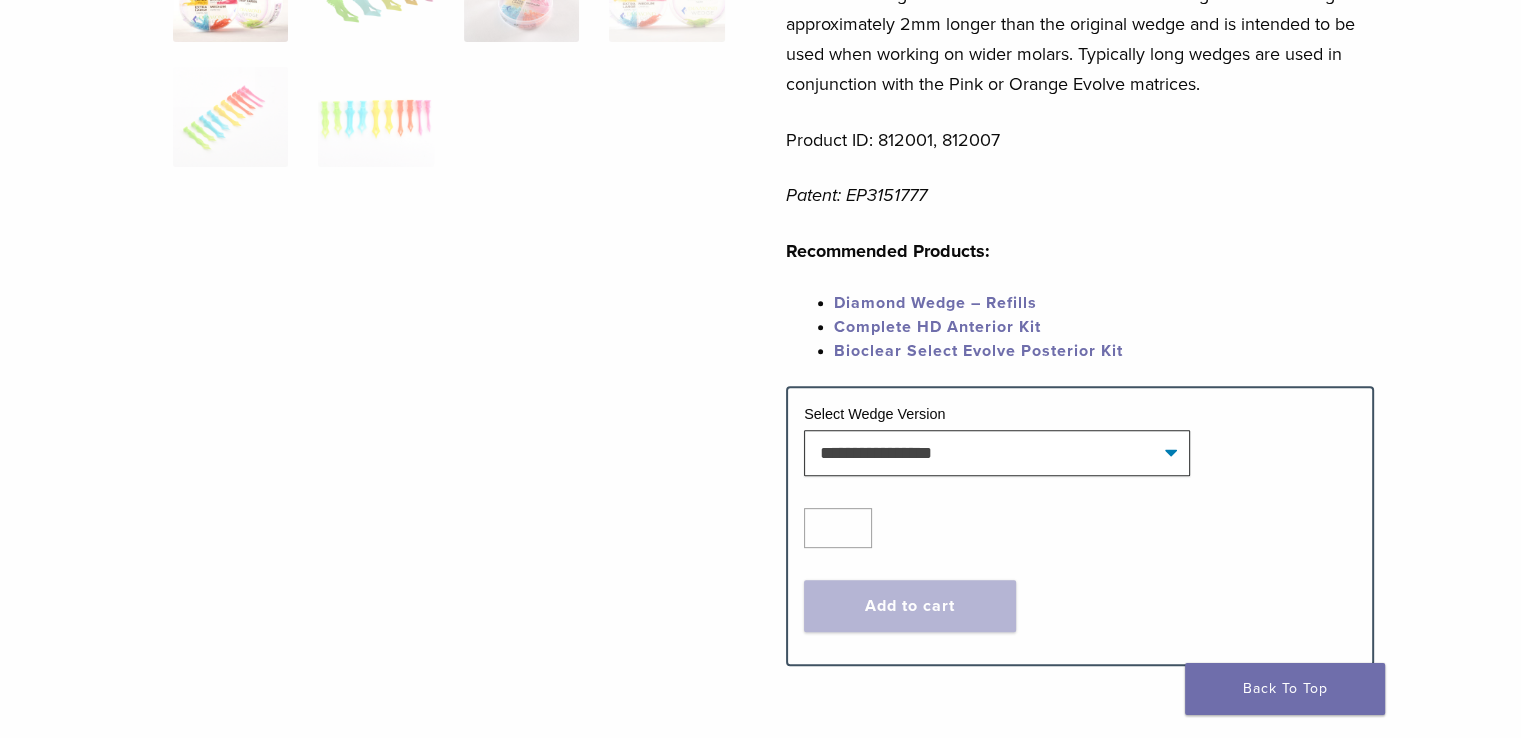 scroll, scrollTop: 700, scrollLeft: 0, axis: vertical 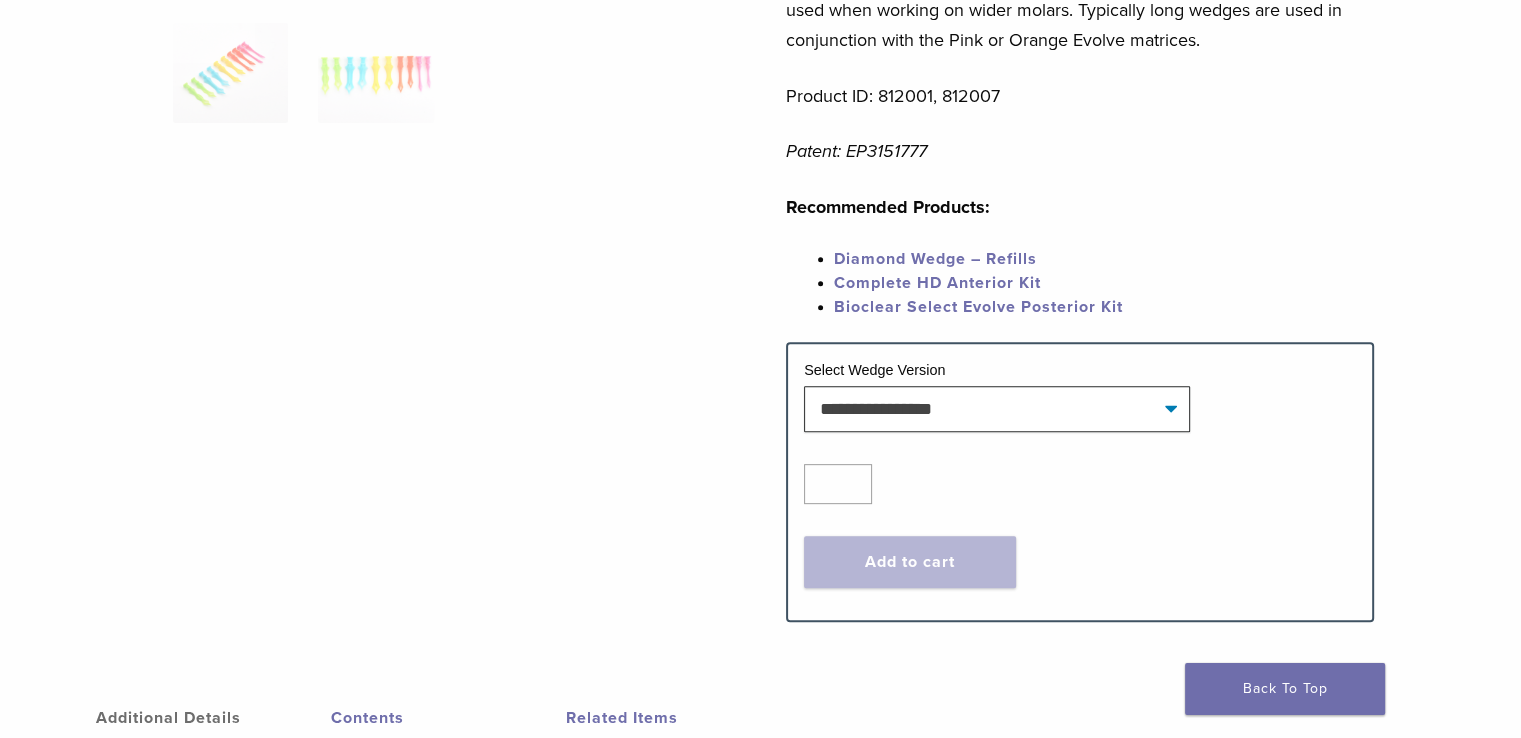 click on "Diamond Wedge – Refills" at bounding box center (935, 259) 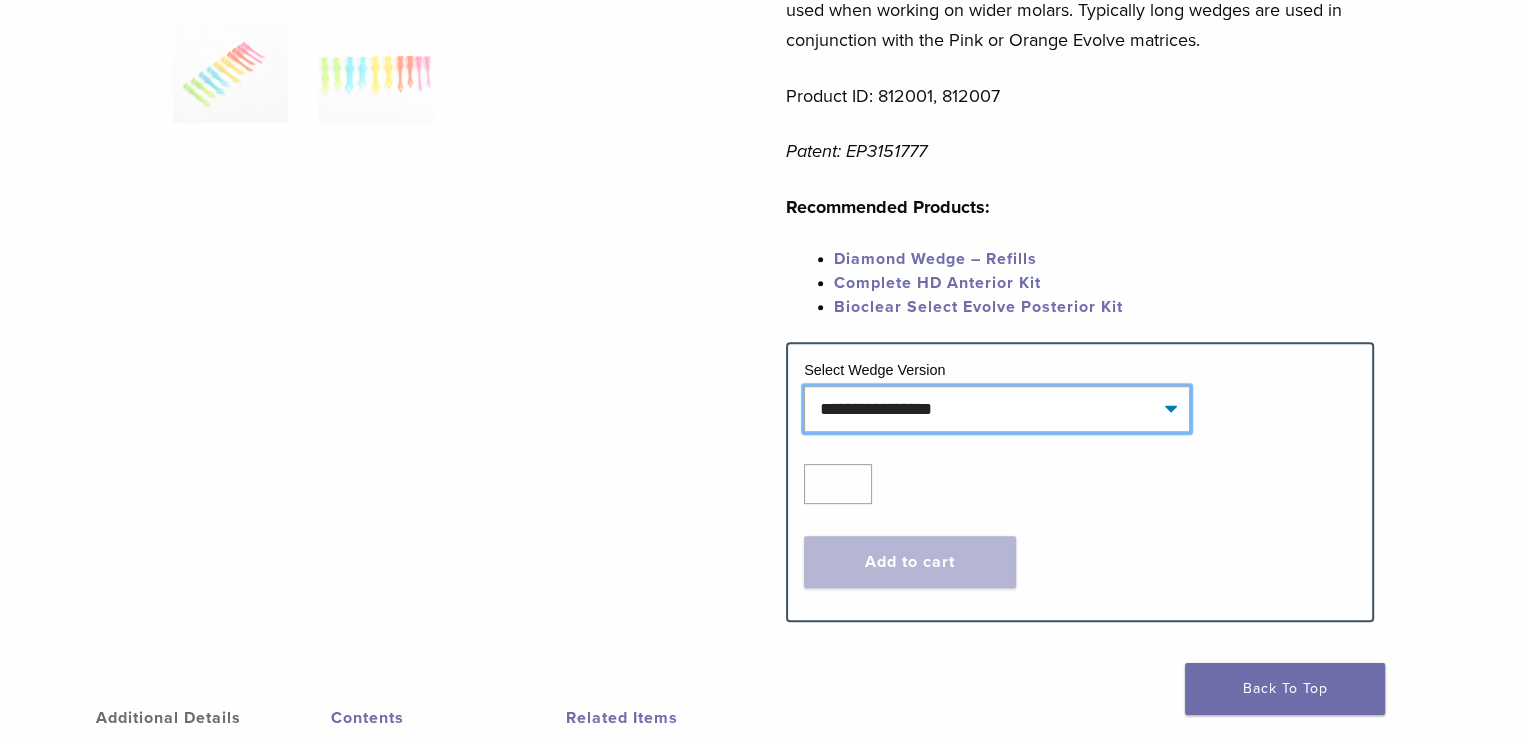click on "**********" at bounding box center (997, 409) 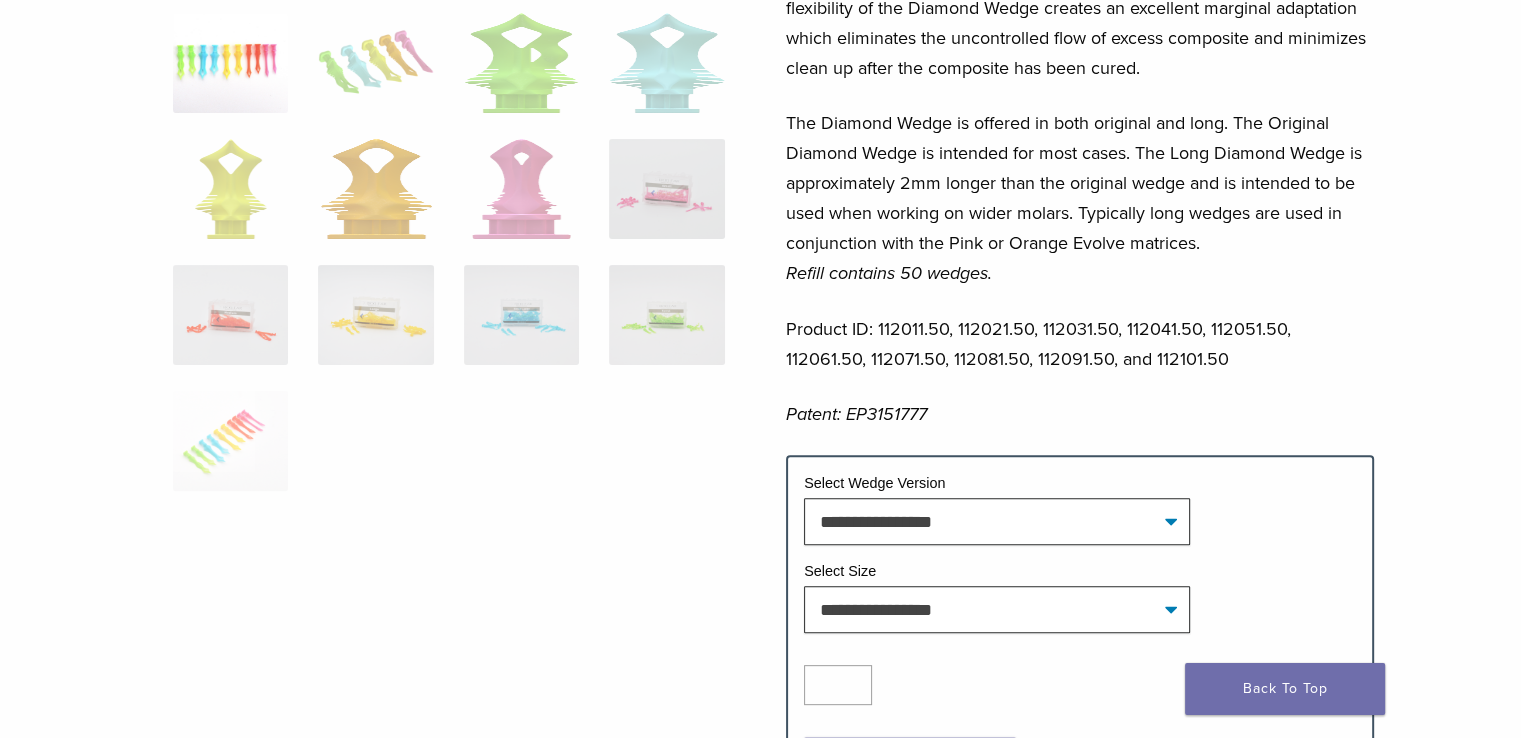 scroll, scrollTop: 600, scrollLeft: 0, axis: vertical 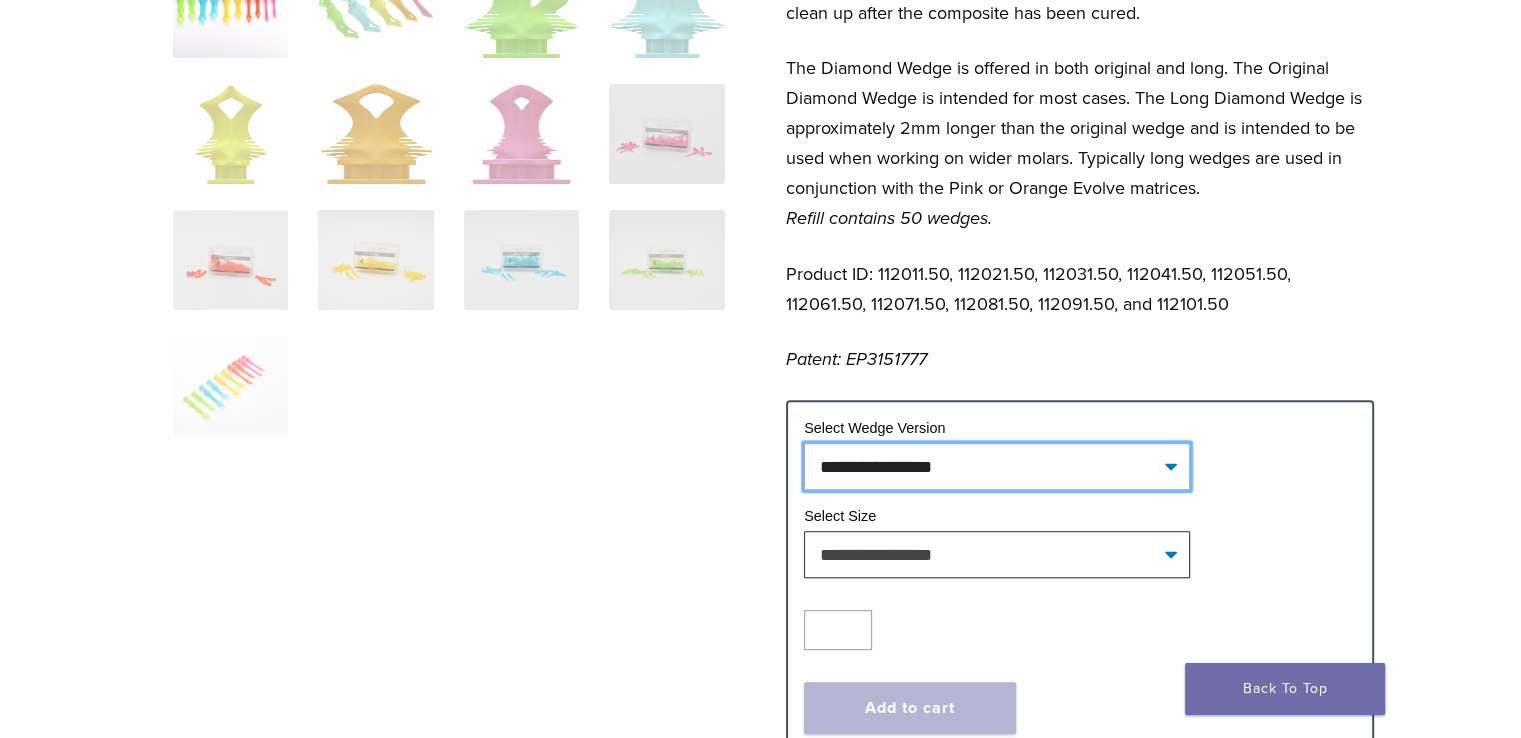 click on "**********" at bounding box center (997, 466) 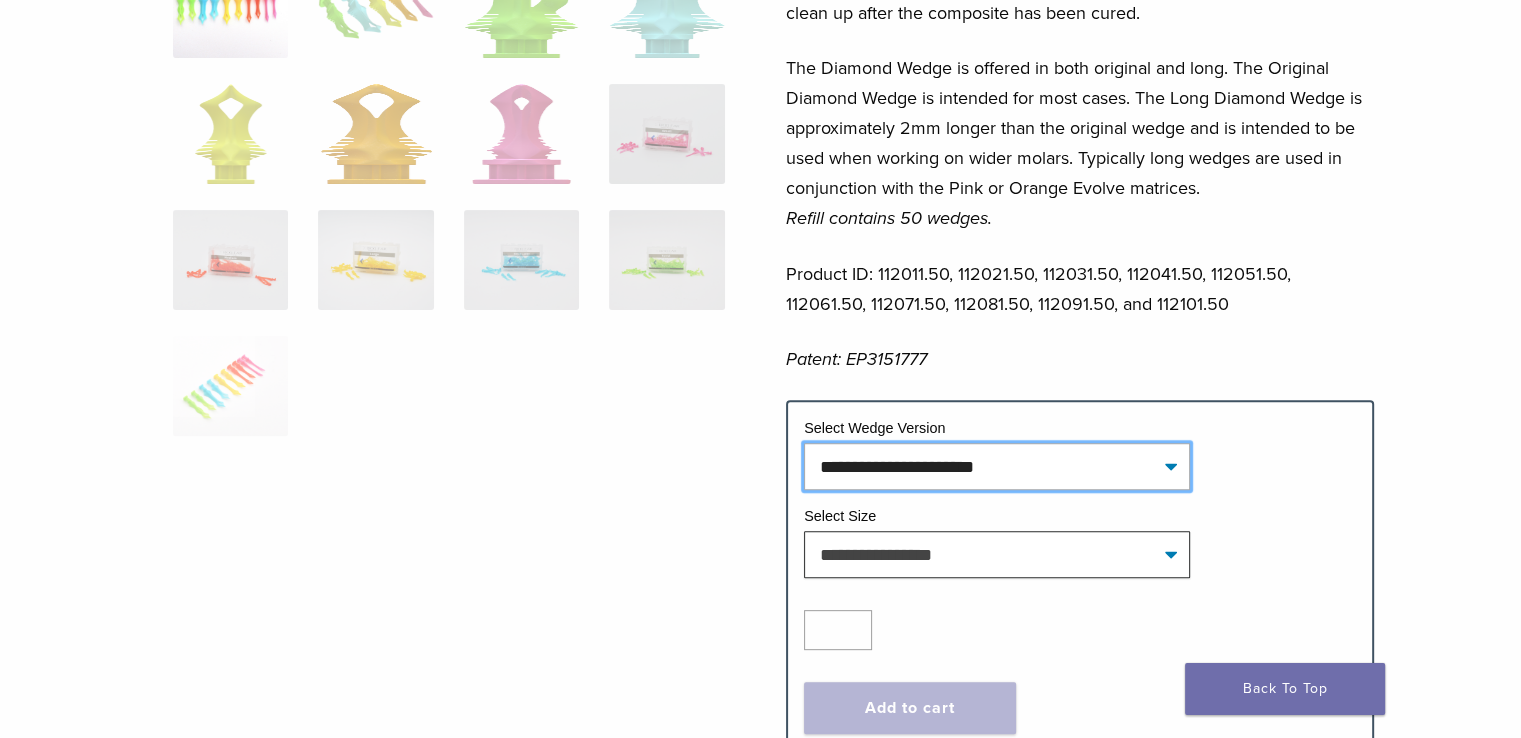 click on "**********" at bounding box center (997, 466) 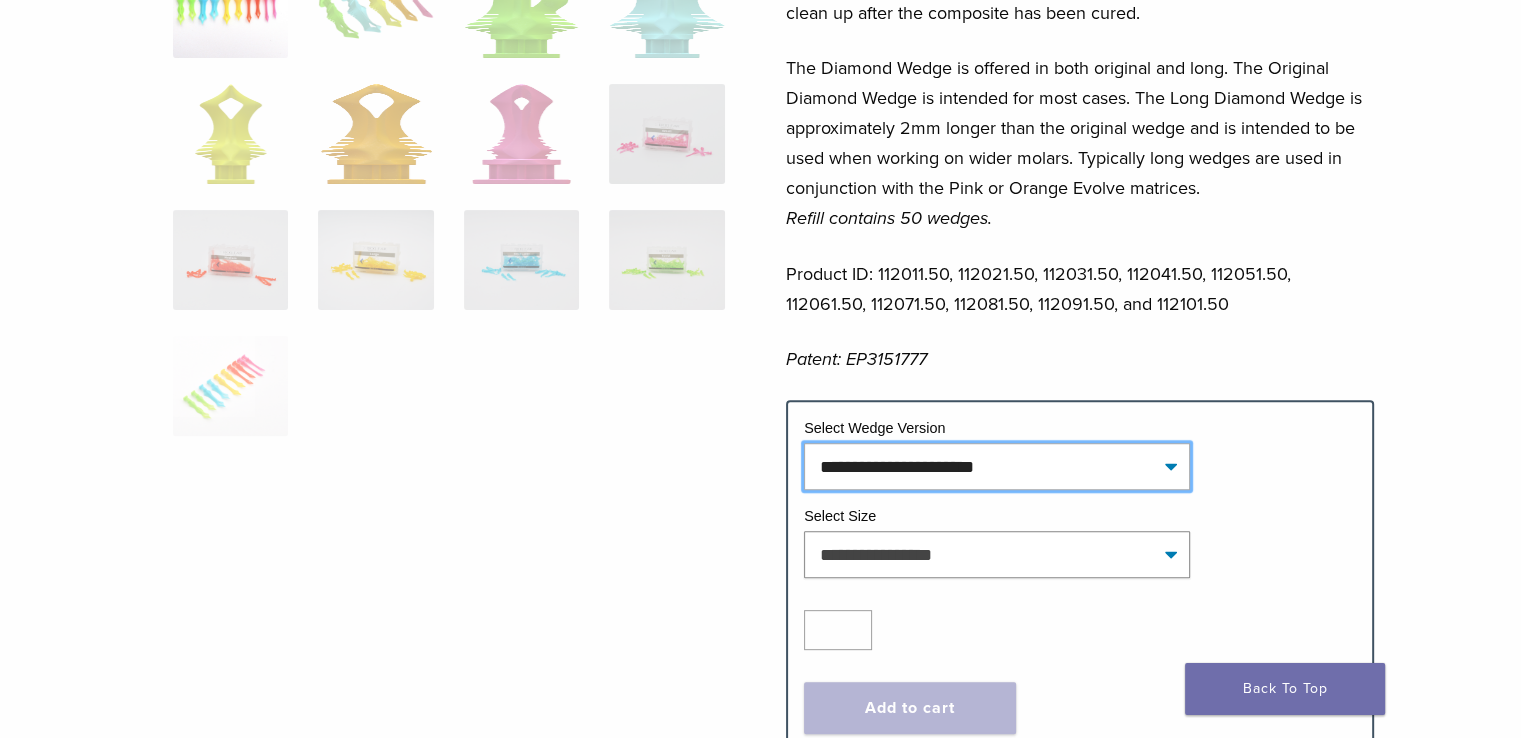 select on "**********" 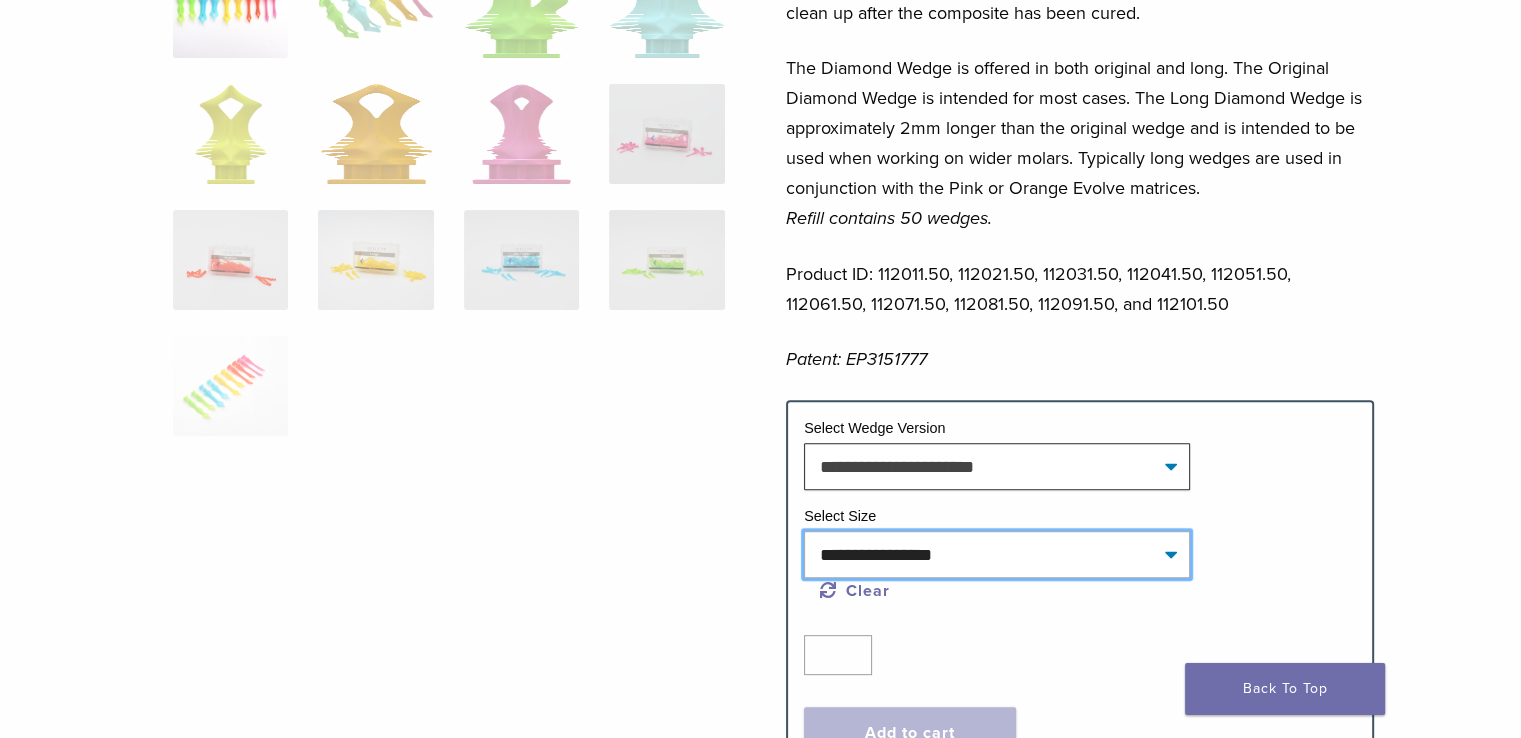 click on "**********" at bounding box center (997, 554) 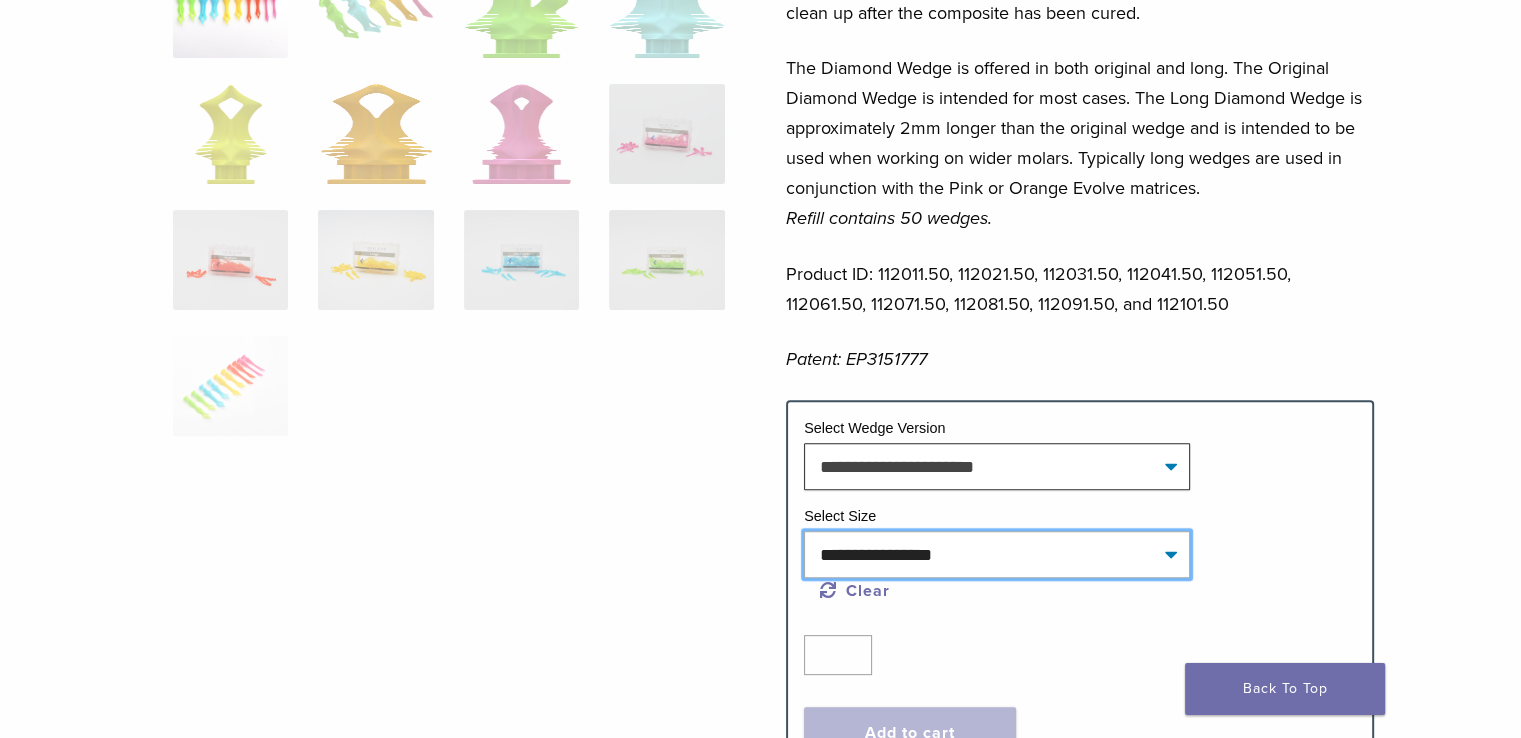 select on "******" 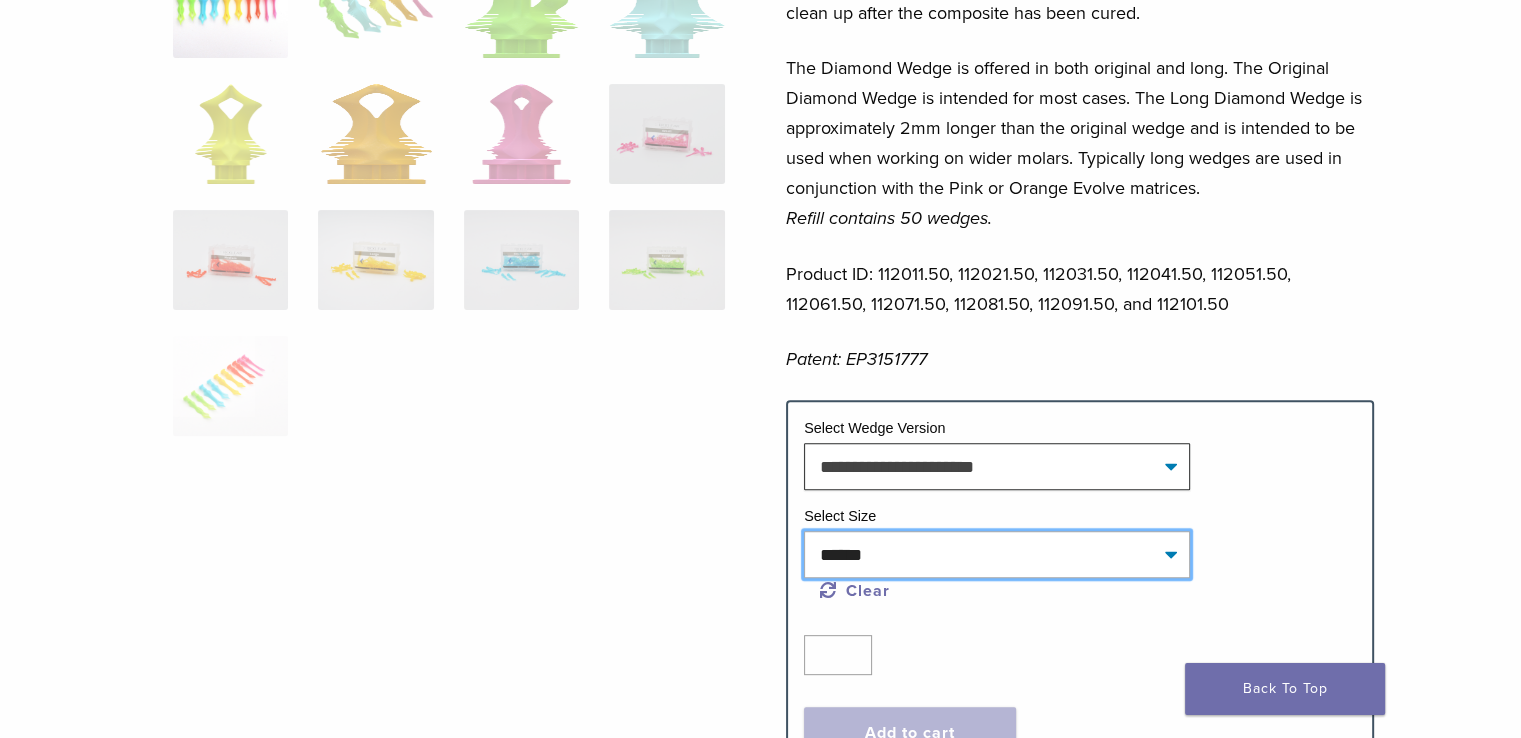 click on "**********" at bounding box center (997, 554) 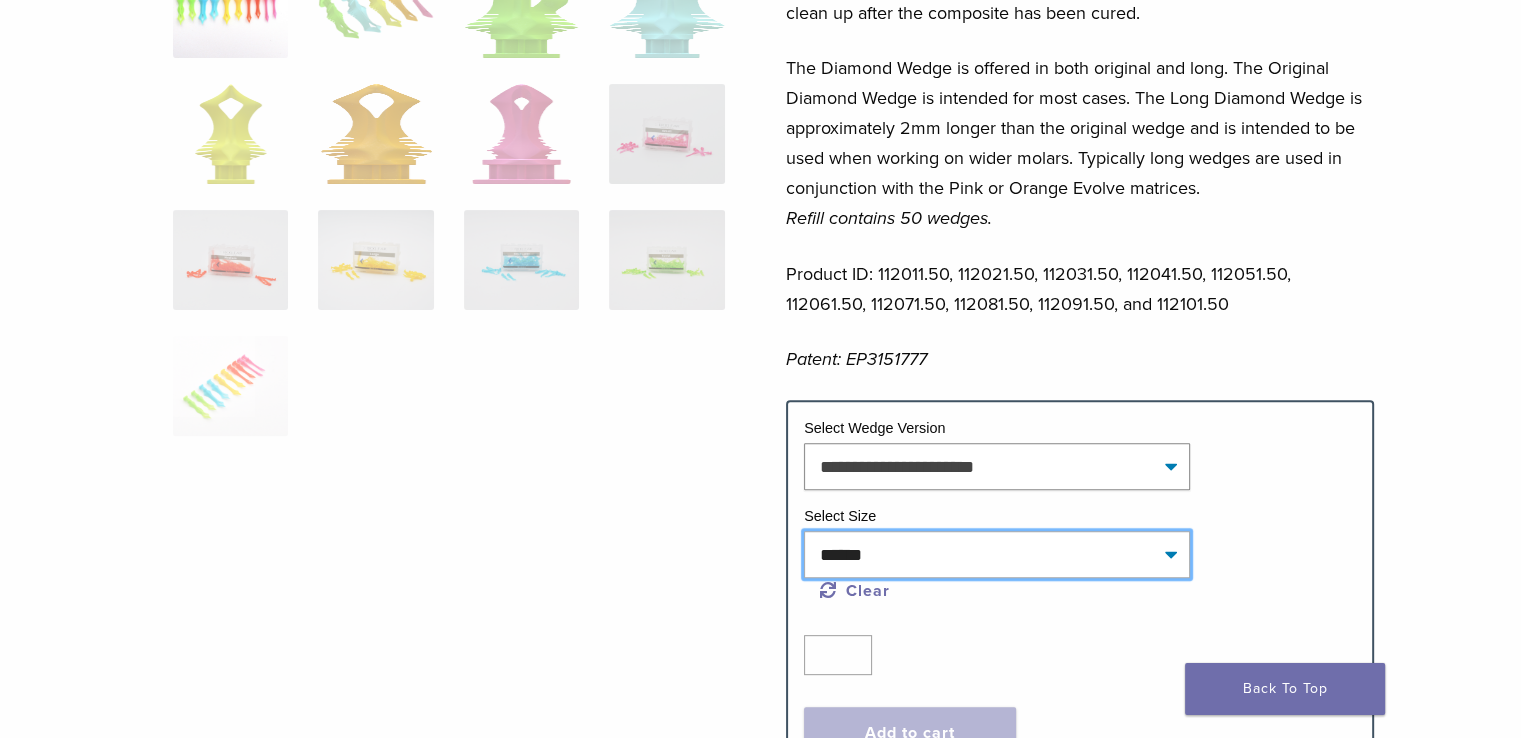 select on "**********" 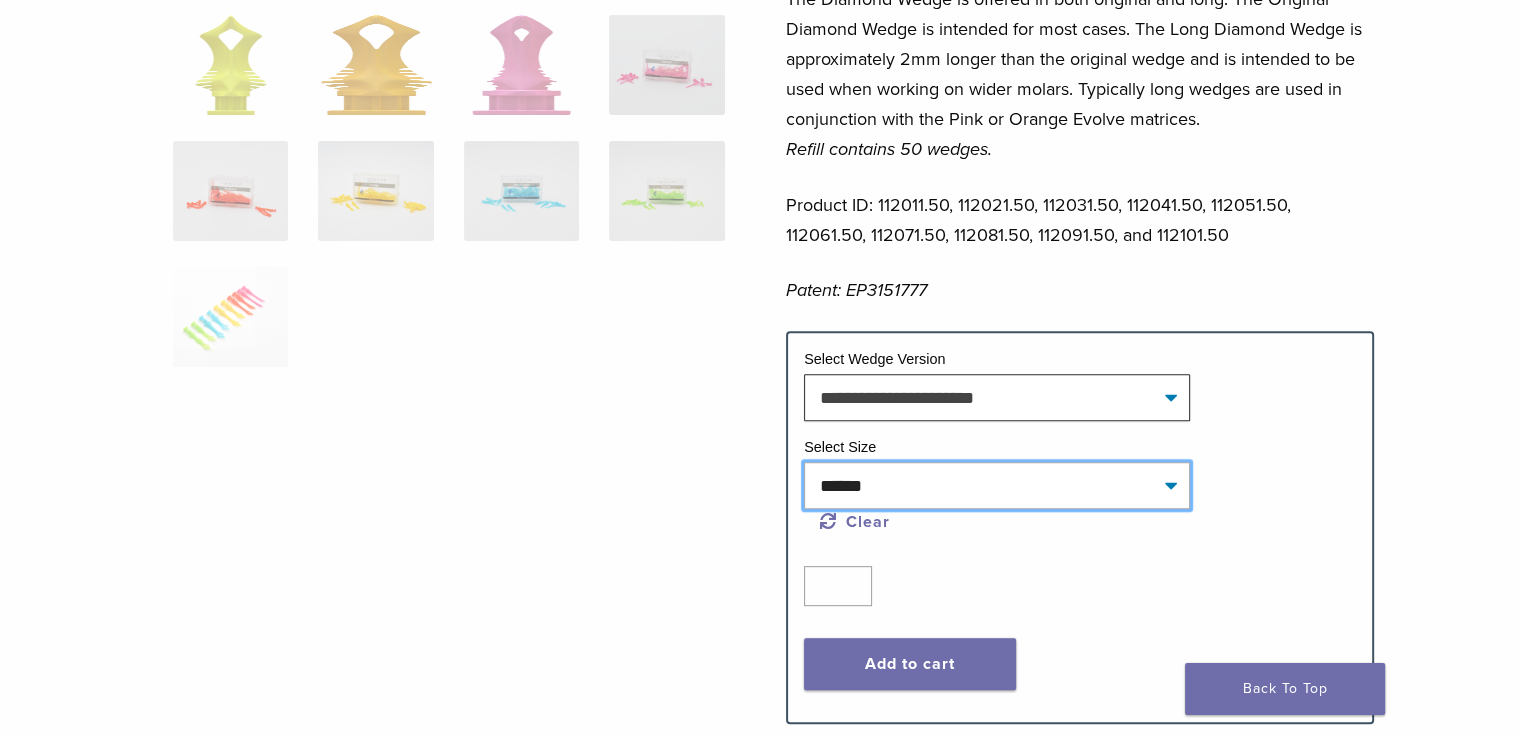 scroll, scrollTop: 700, scrollLeft: 0, axis: vertical 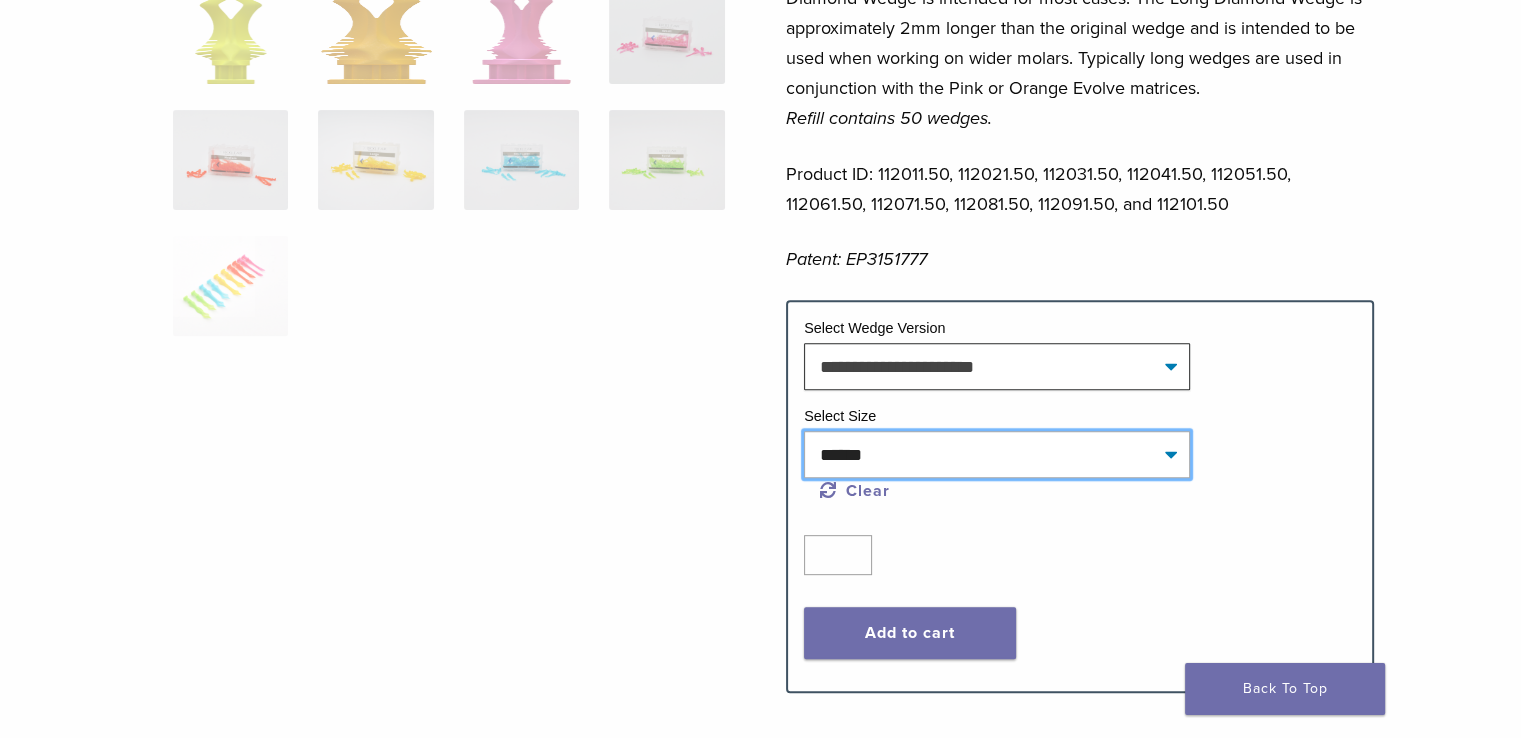 click on "**********" at bounding box center (997, 454) 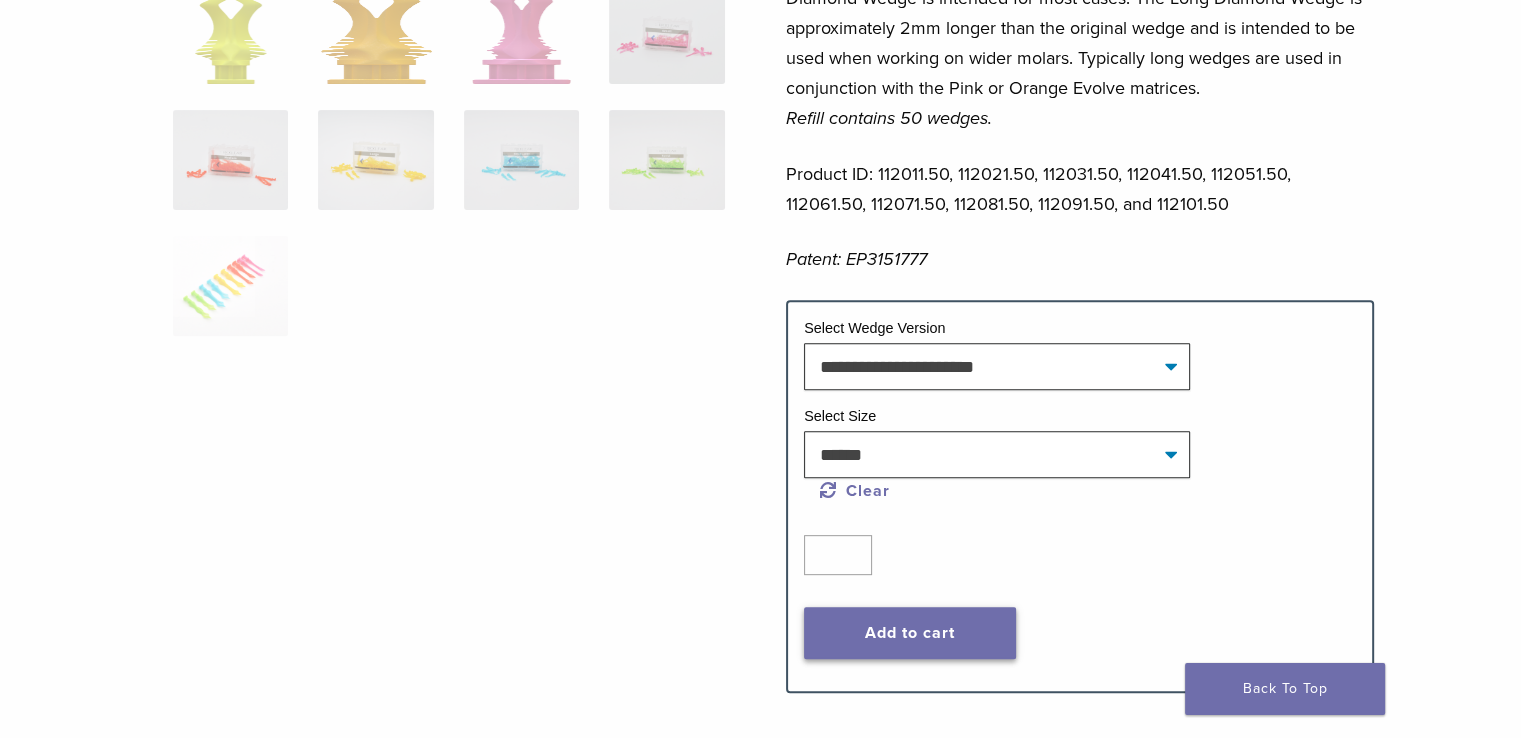click on "Add to cart" at bounding box center (910, 633) 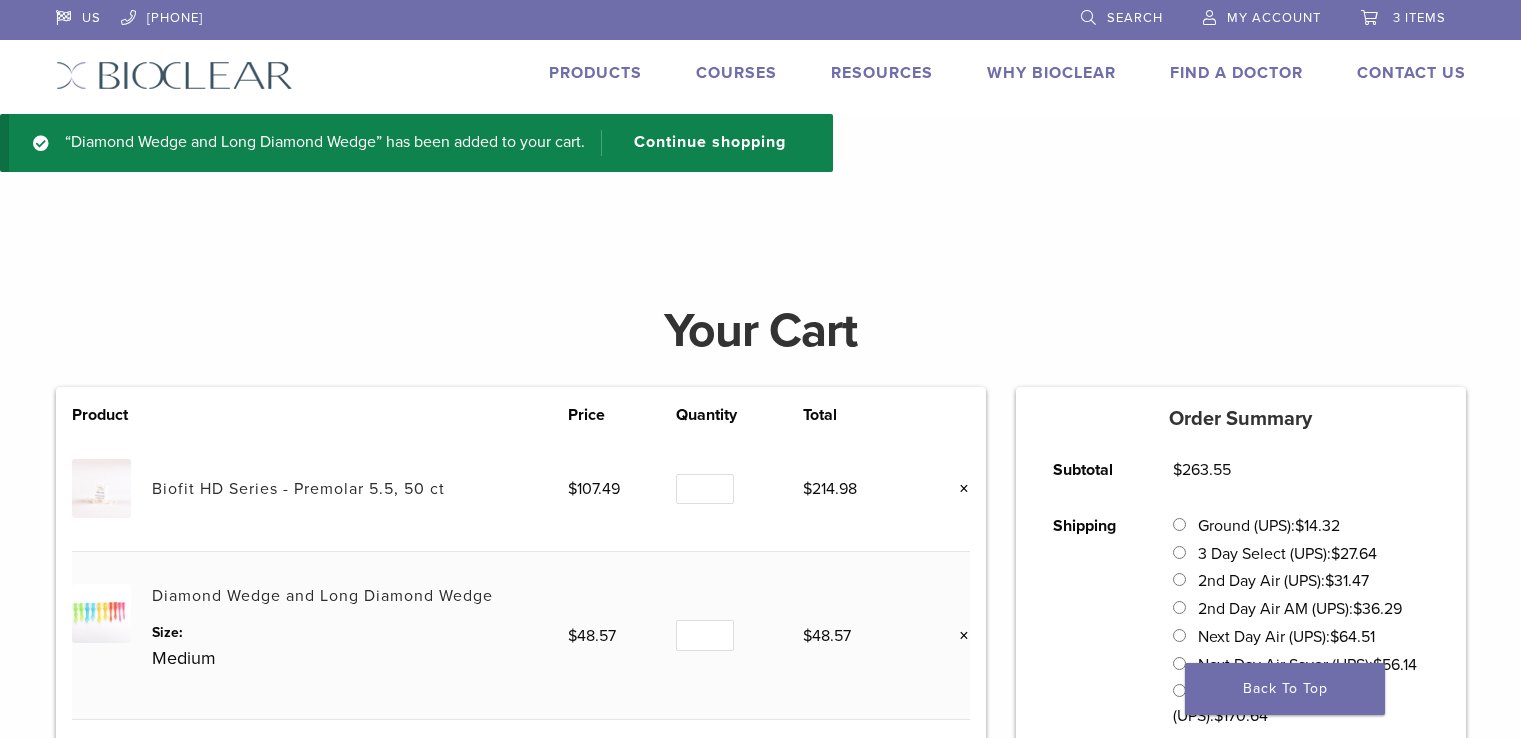 scroll, scrollTop: 0, scrollLeft: 0, axis: both 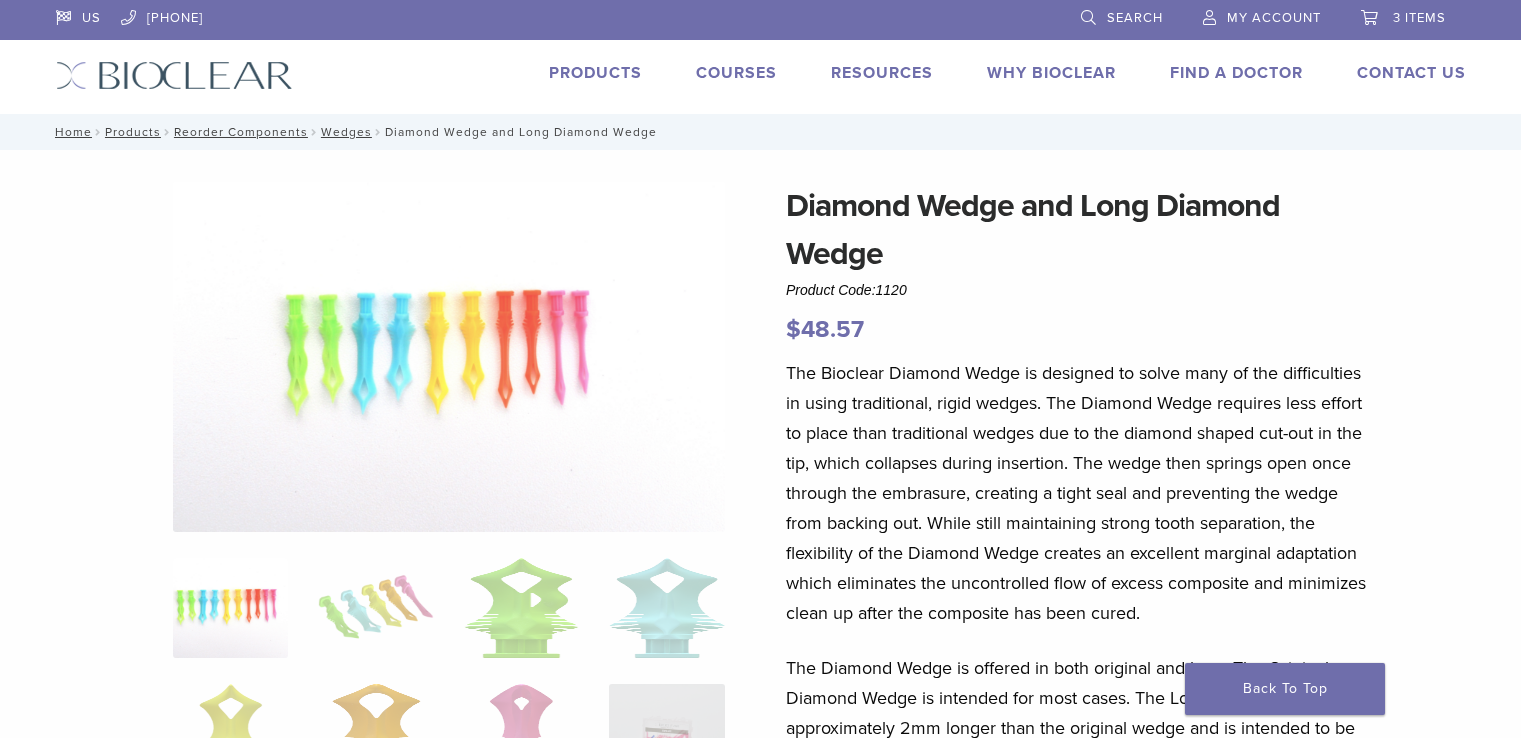 select on "**********" 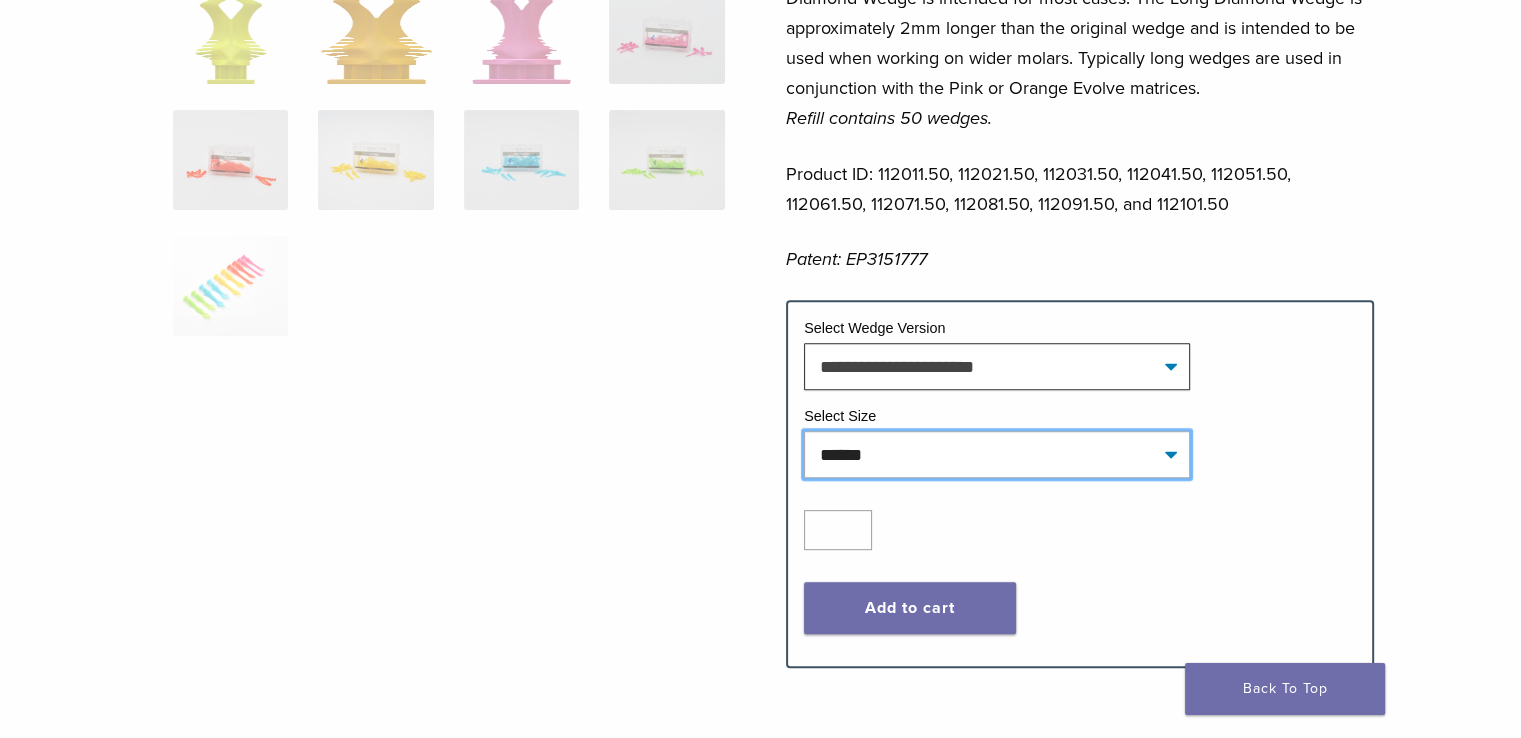 click on "**********" at bounding box center (997, 454) 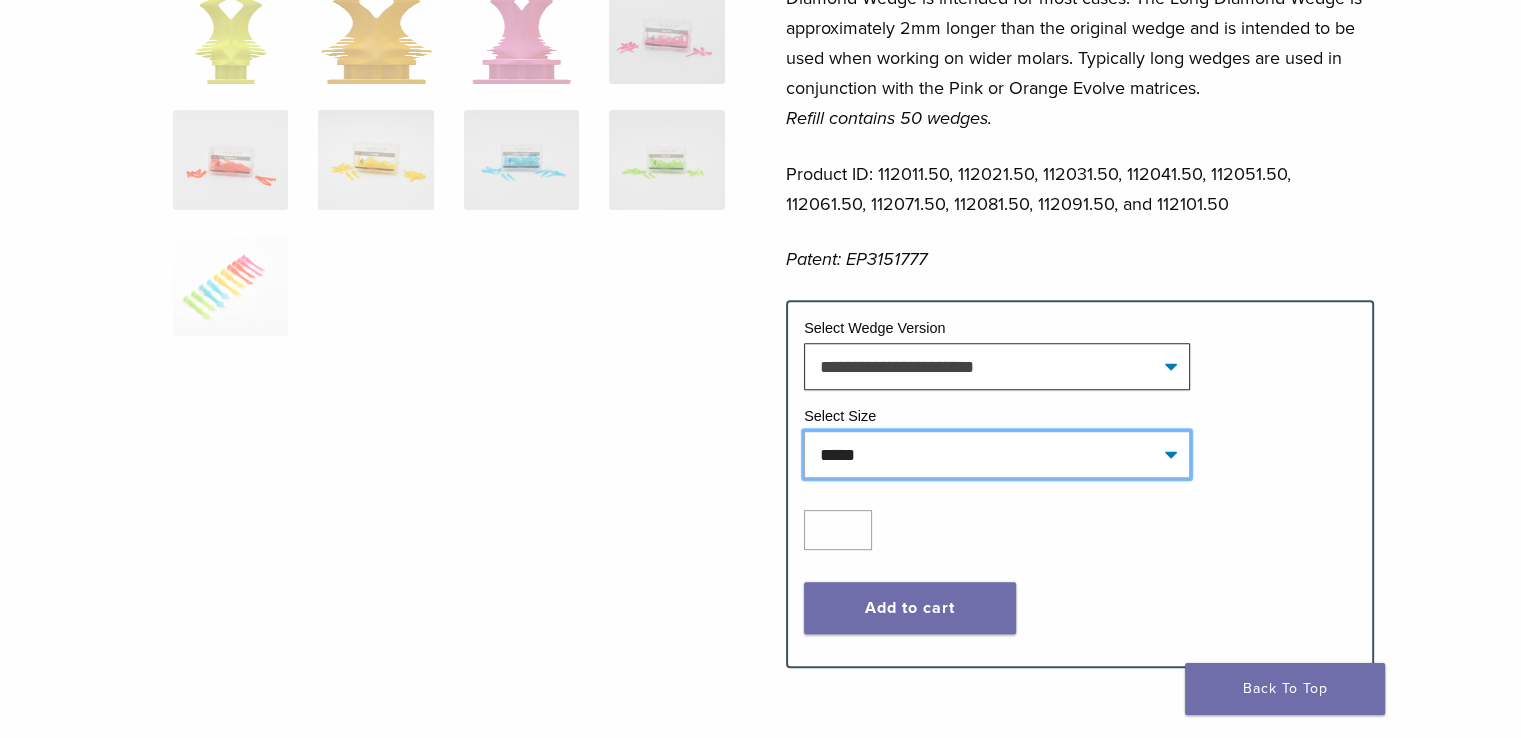 click on "**********" at bounding box center [997, 454] 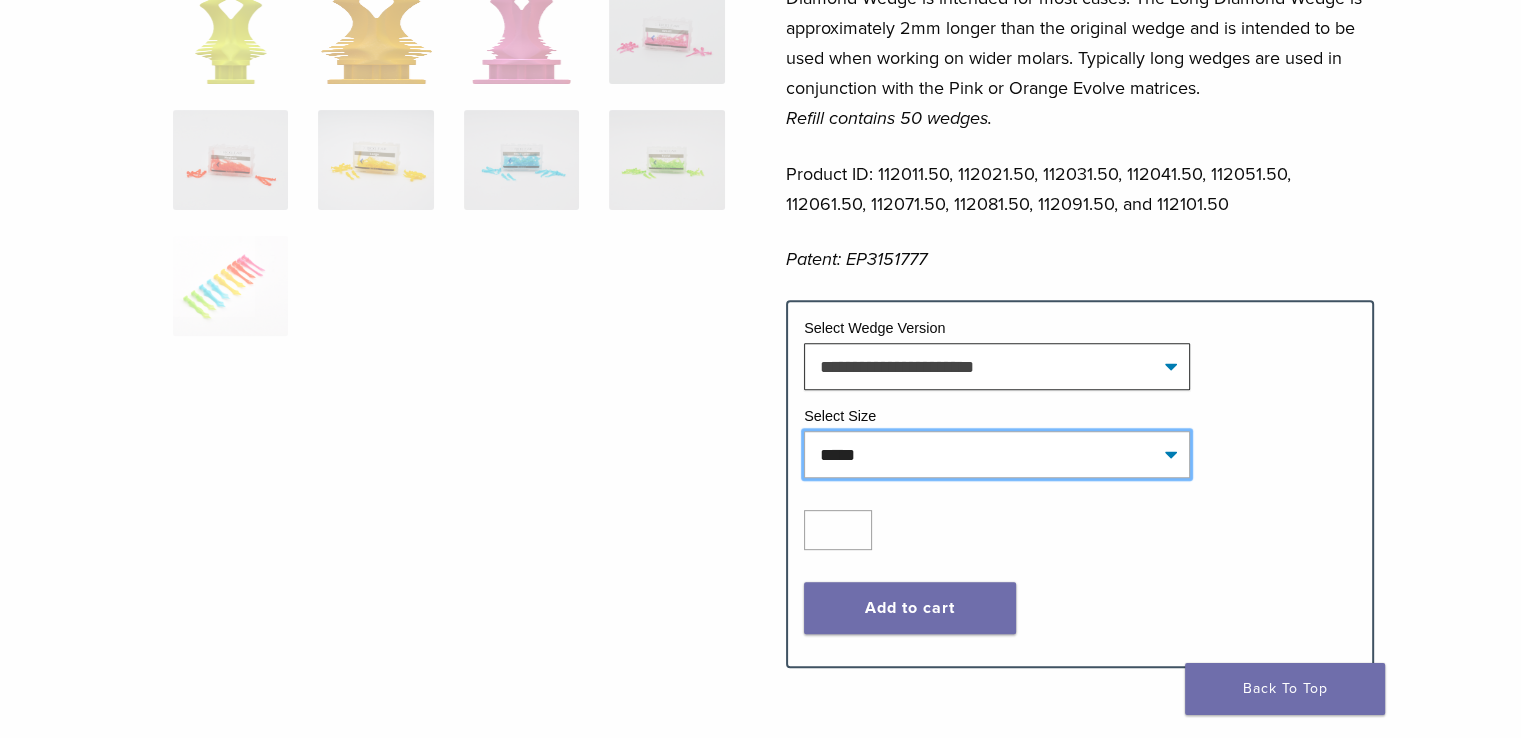 select on "**********" 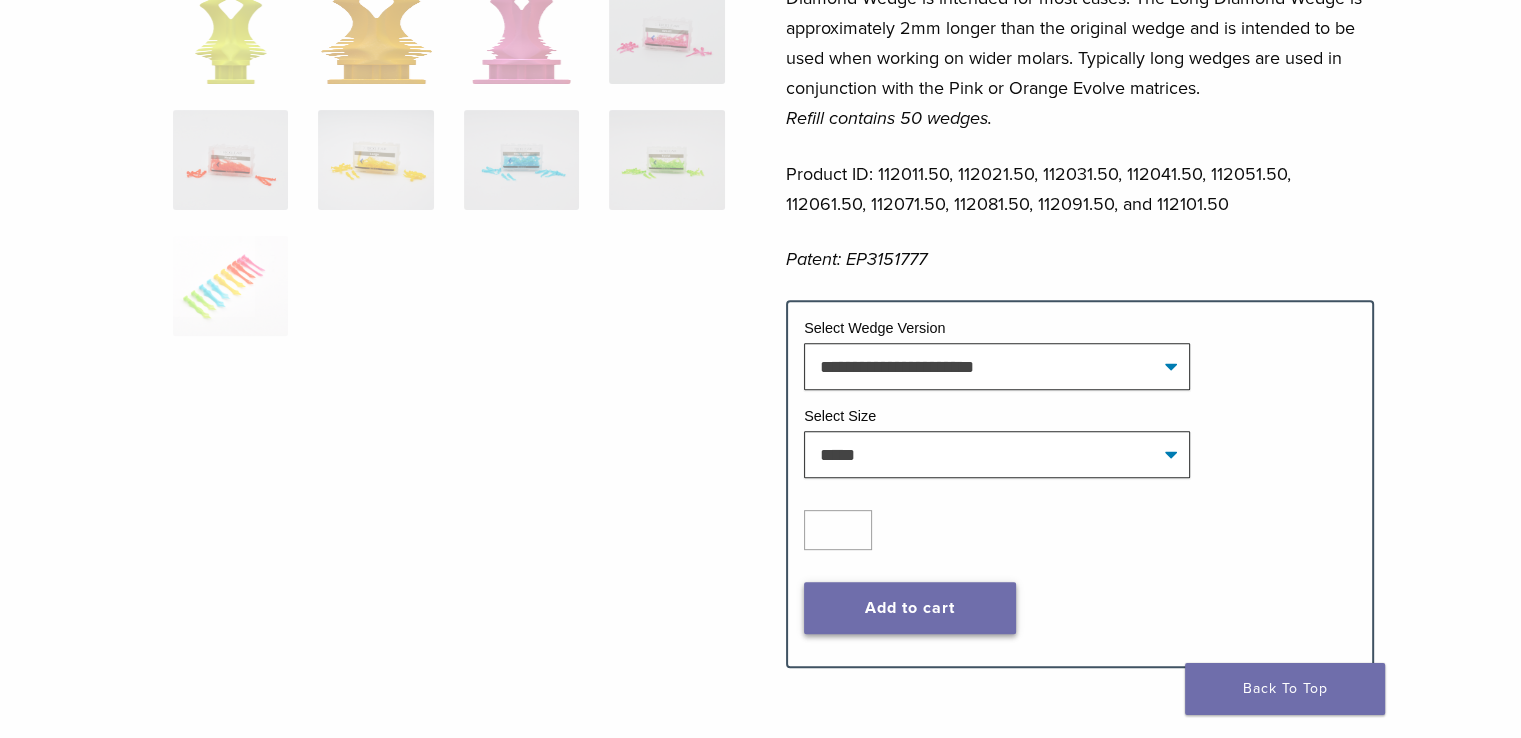 click on "Add to cart" at bounding box center [910, 608] 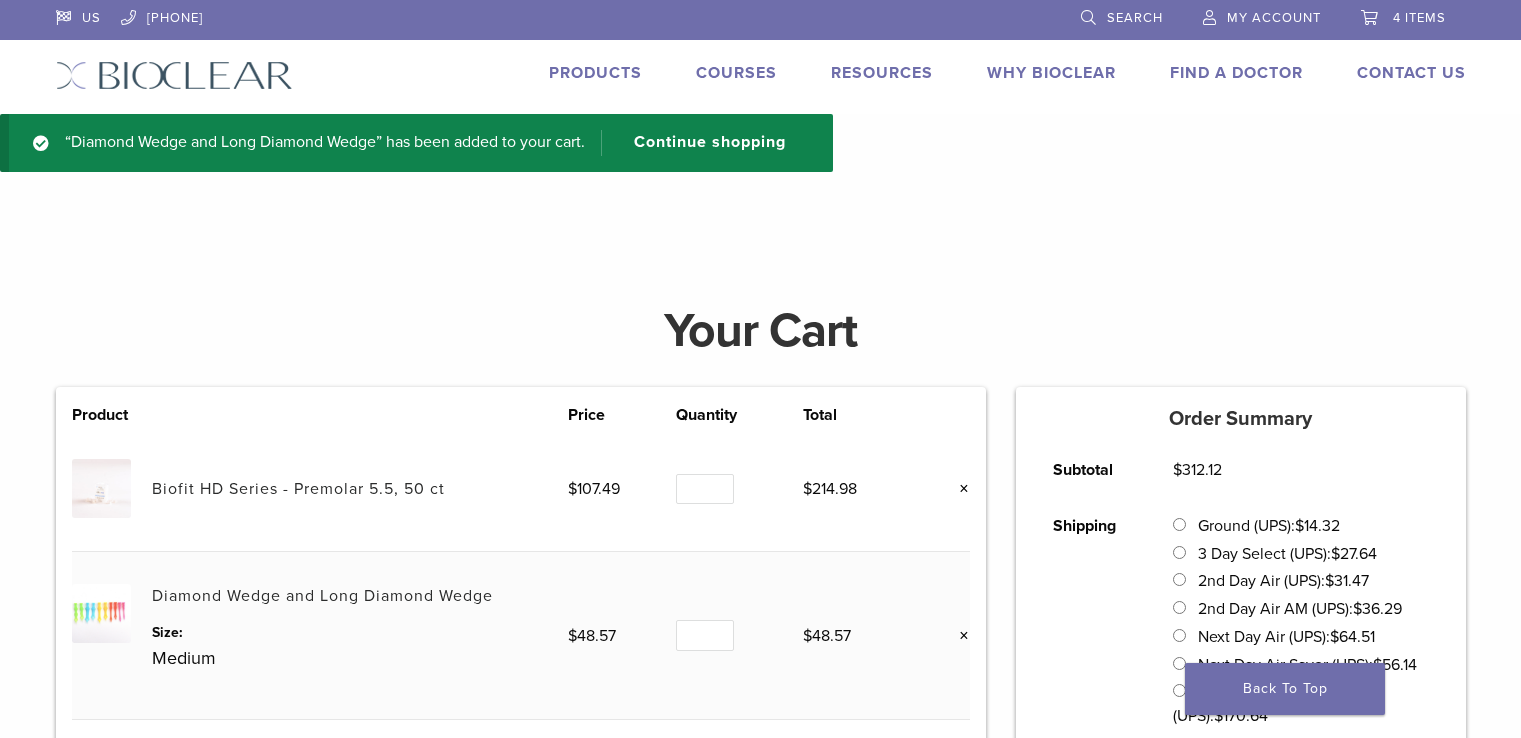 scroll, scrollTop: 0, scrollLeft: 0, axis: both 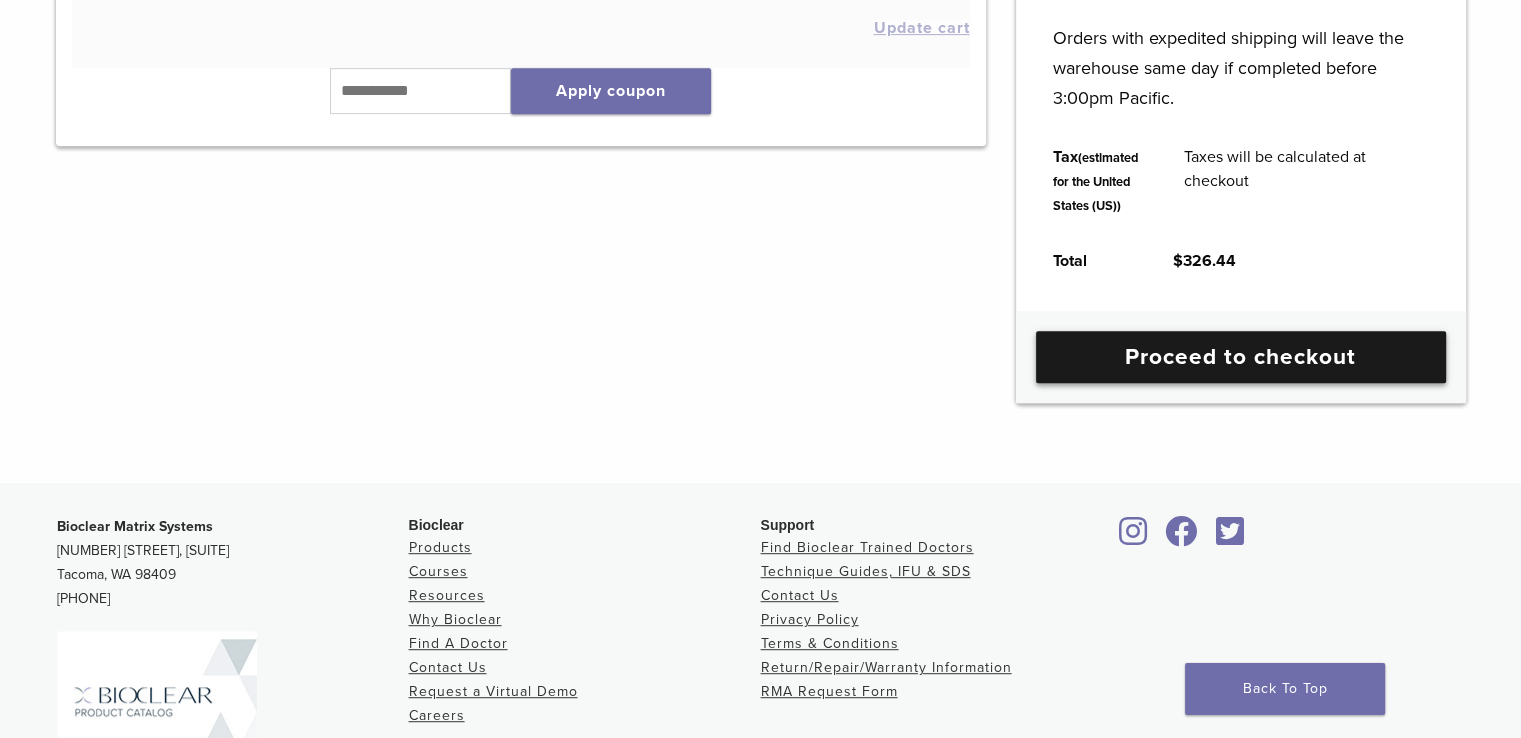 click on "Proceed to checkout" at bounding box center (1241, 357) 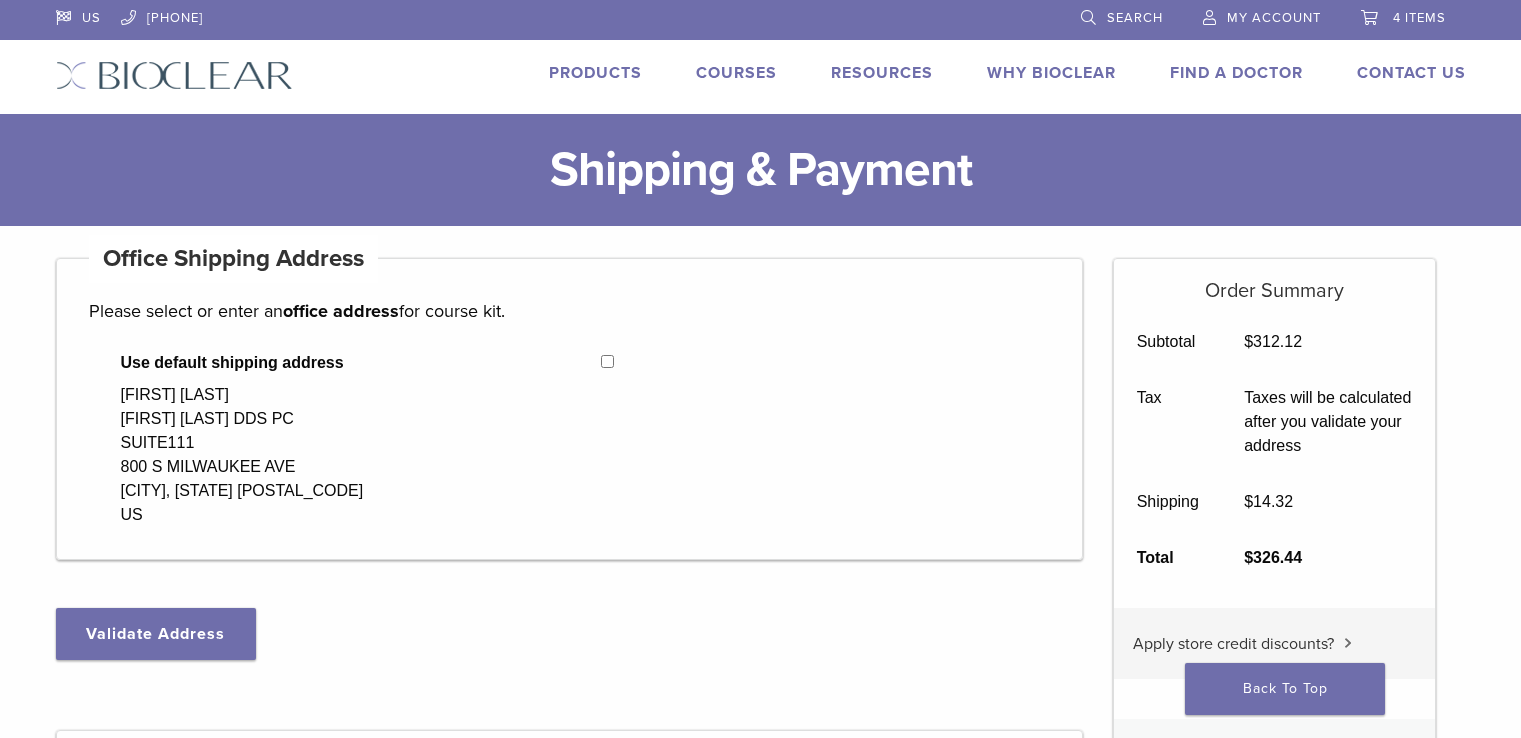 select on "**" 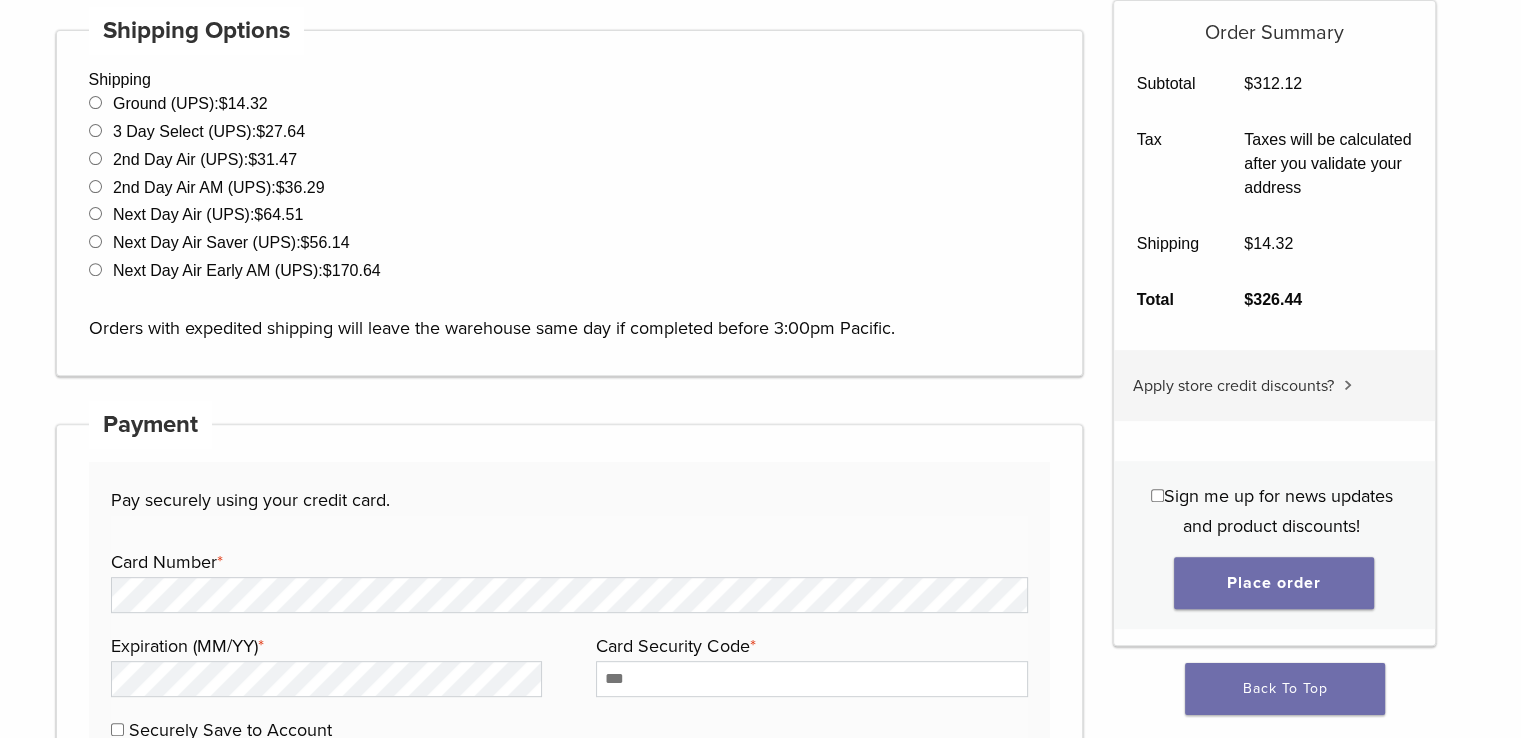 scroll, scrollTop: 800, scrollLeft: 0, axis: vertical 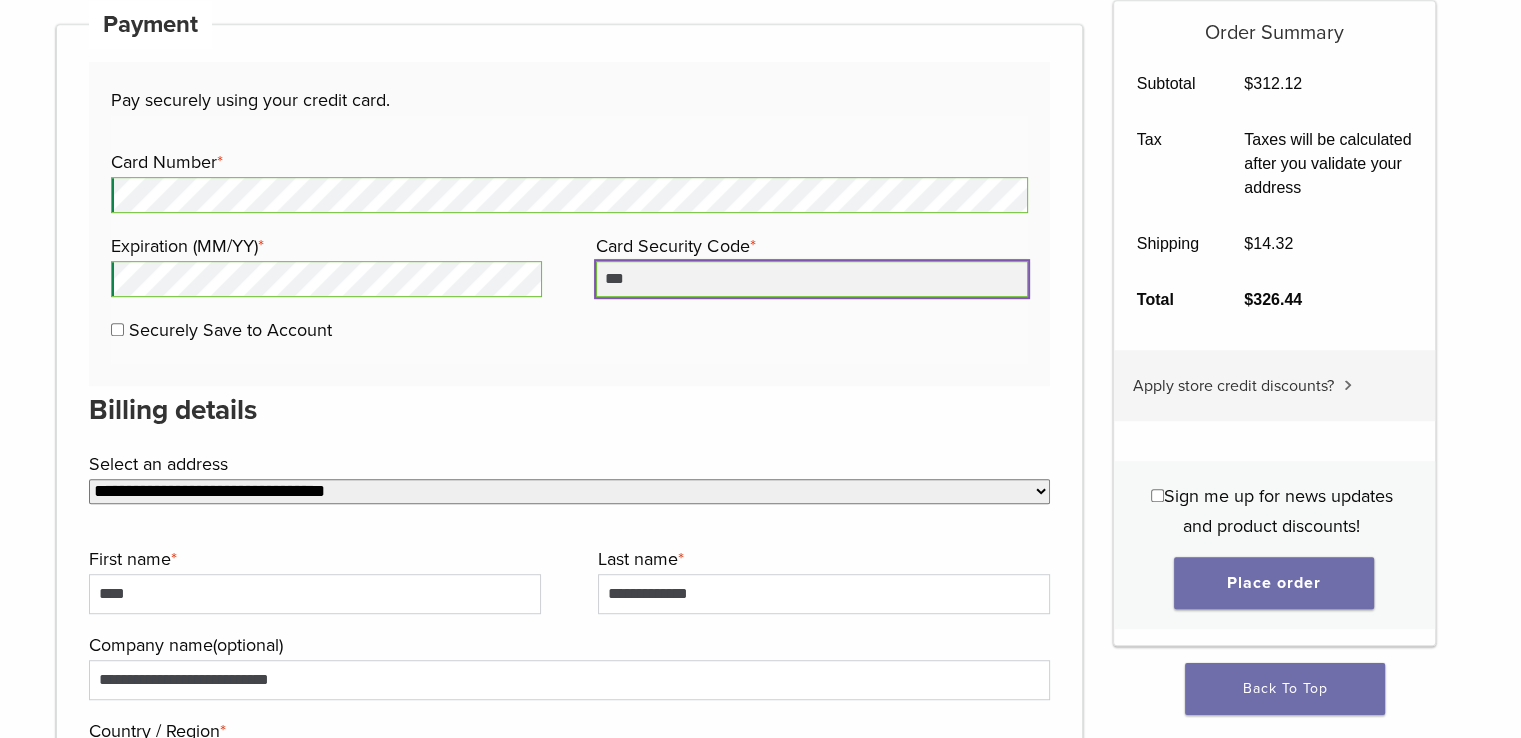 type on "***" 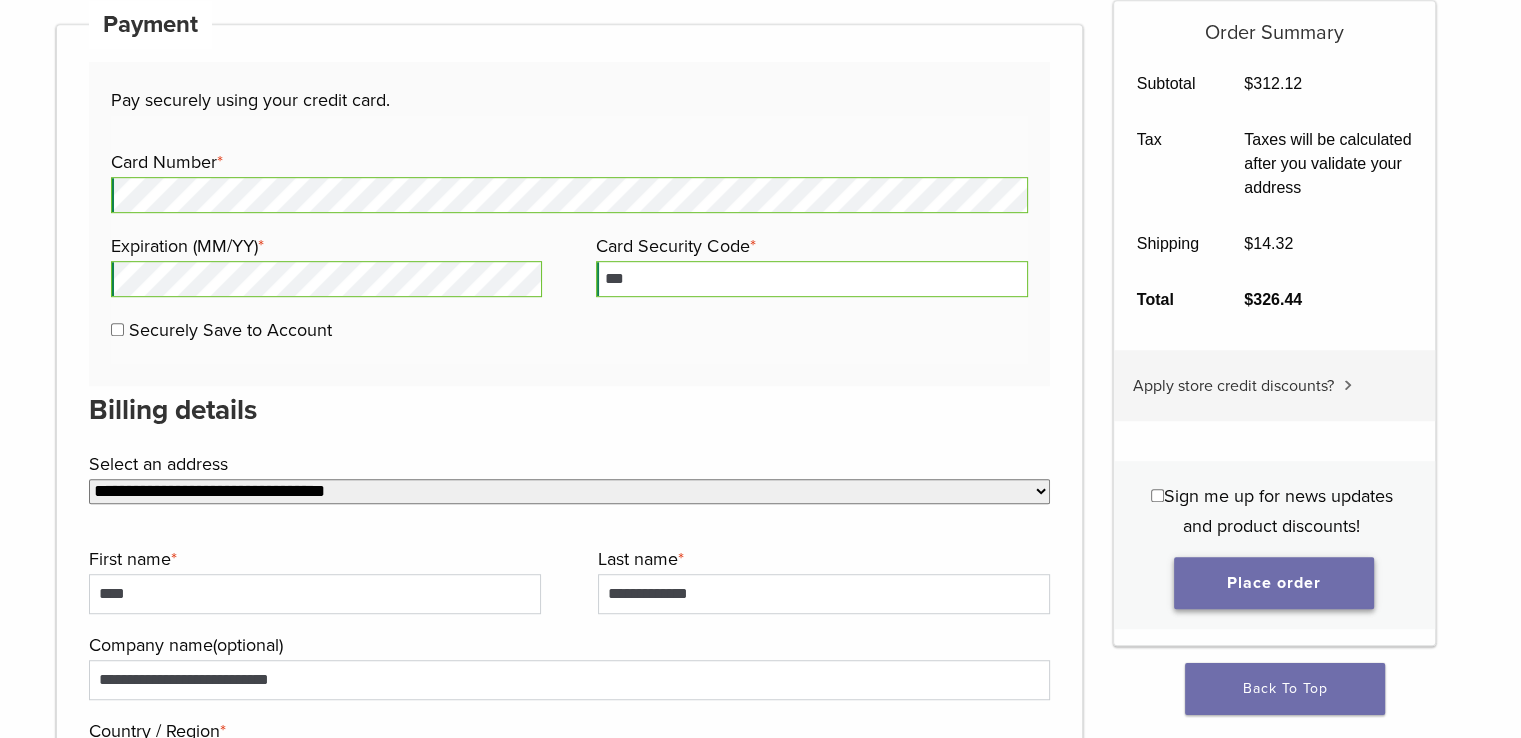 click on "Place order" at bounding box center [1274, 583] 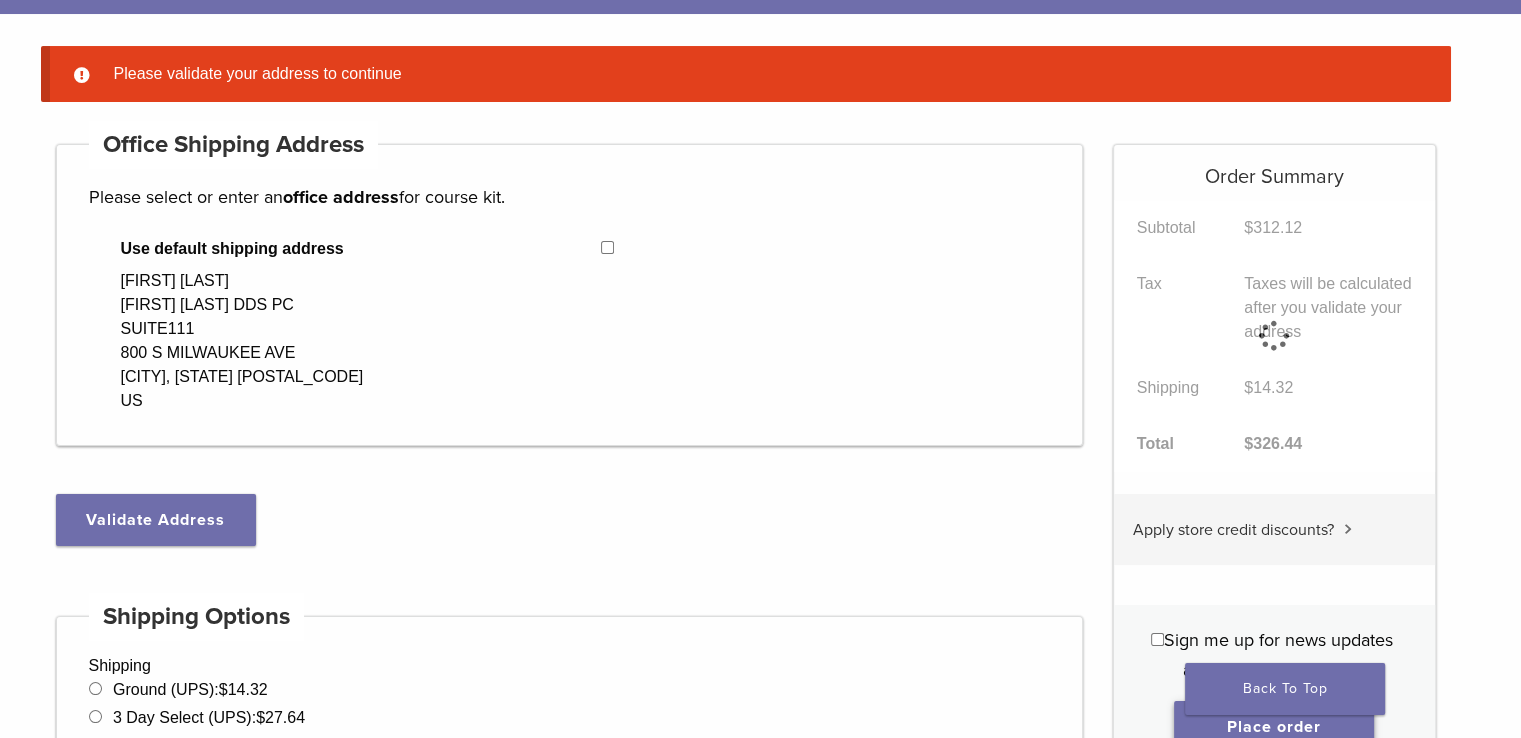 scroll, scrollTop: 157, scrollLeft: 0, axis: vertical 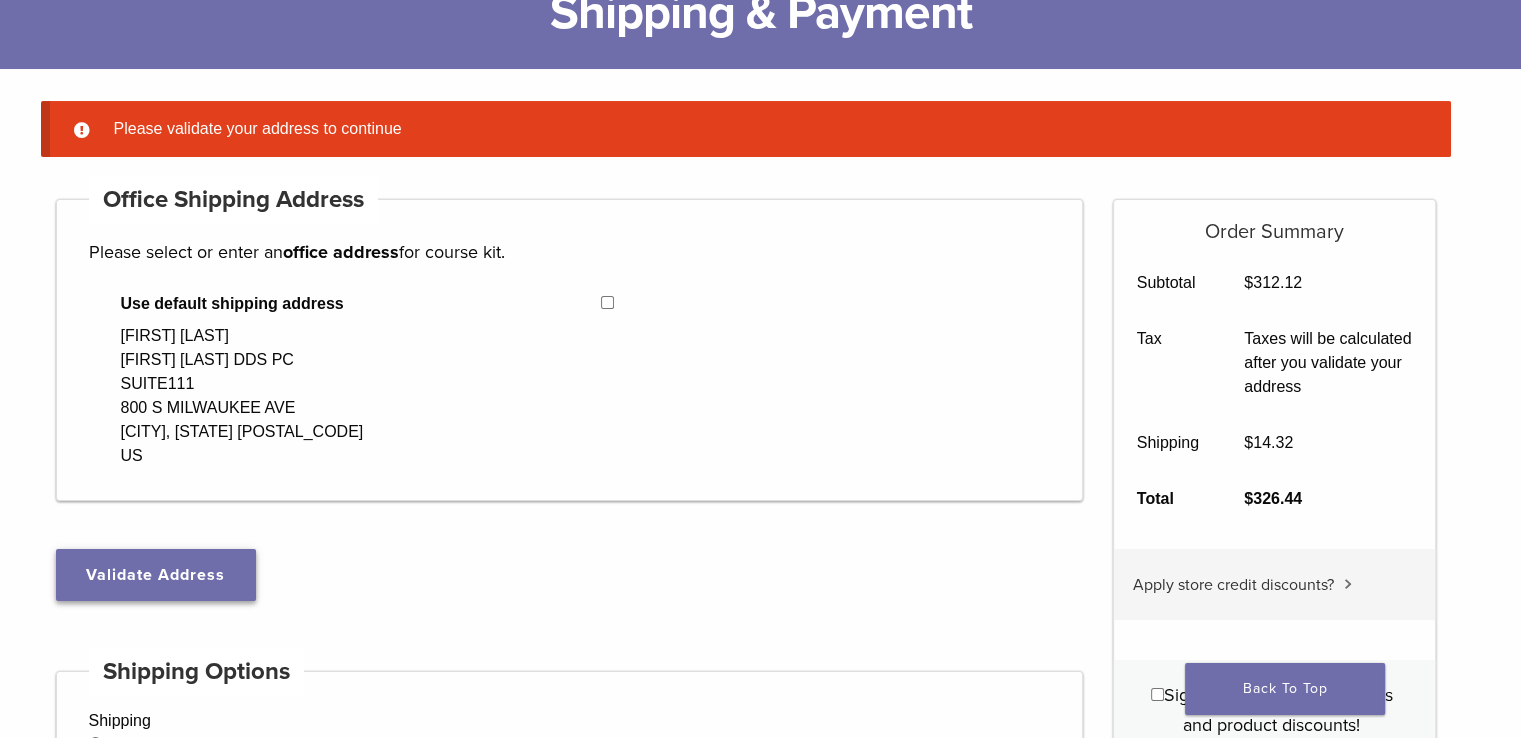 click on "Validate Address" at bounding box center (156, 575) 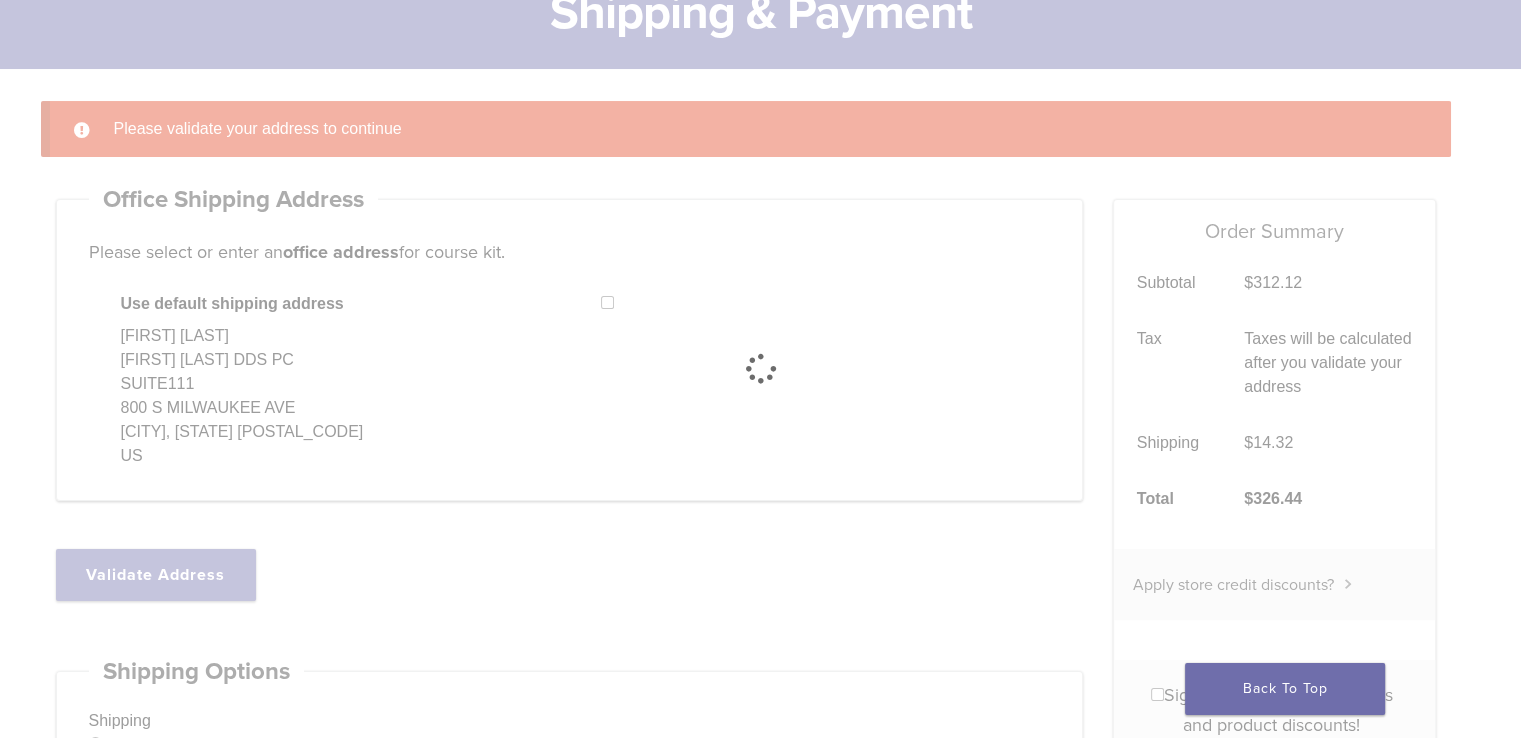 select on "**" 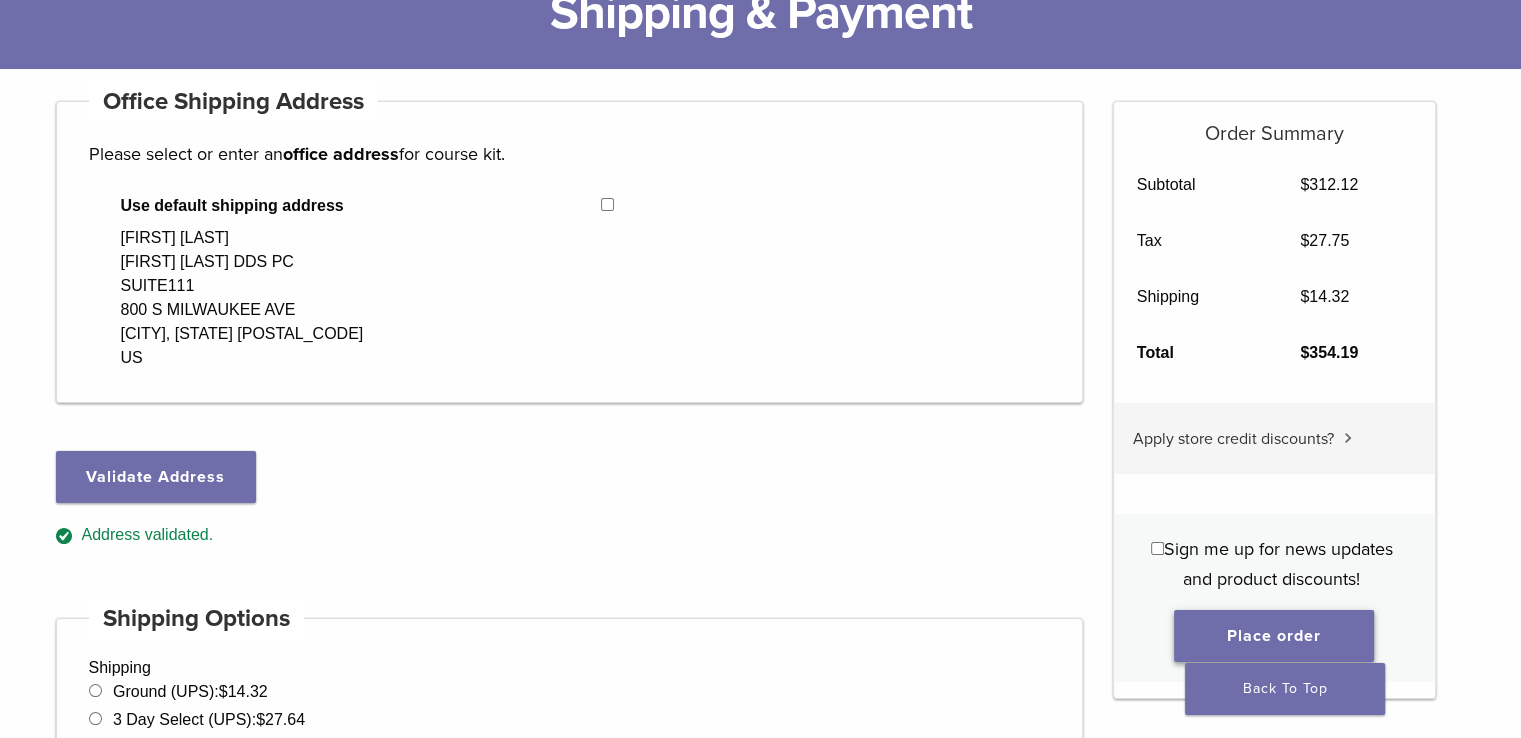 click on "Place order" at bounding box center [1274, 636] 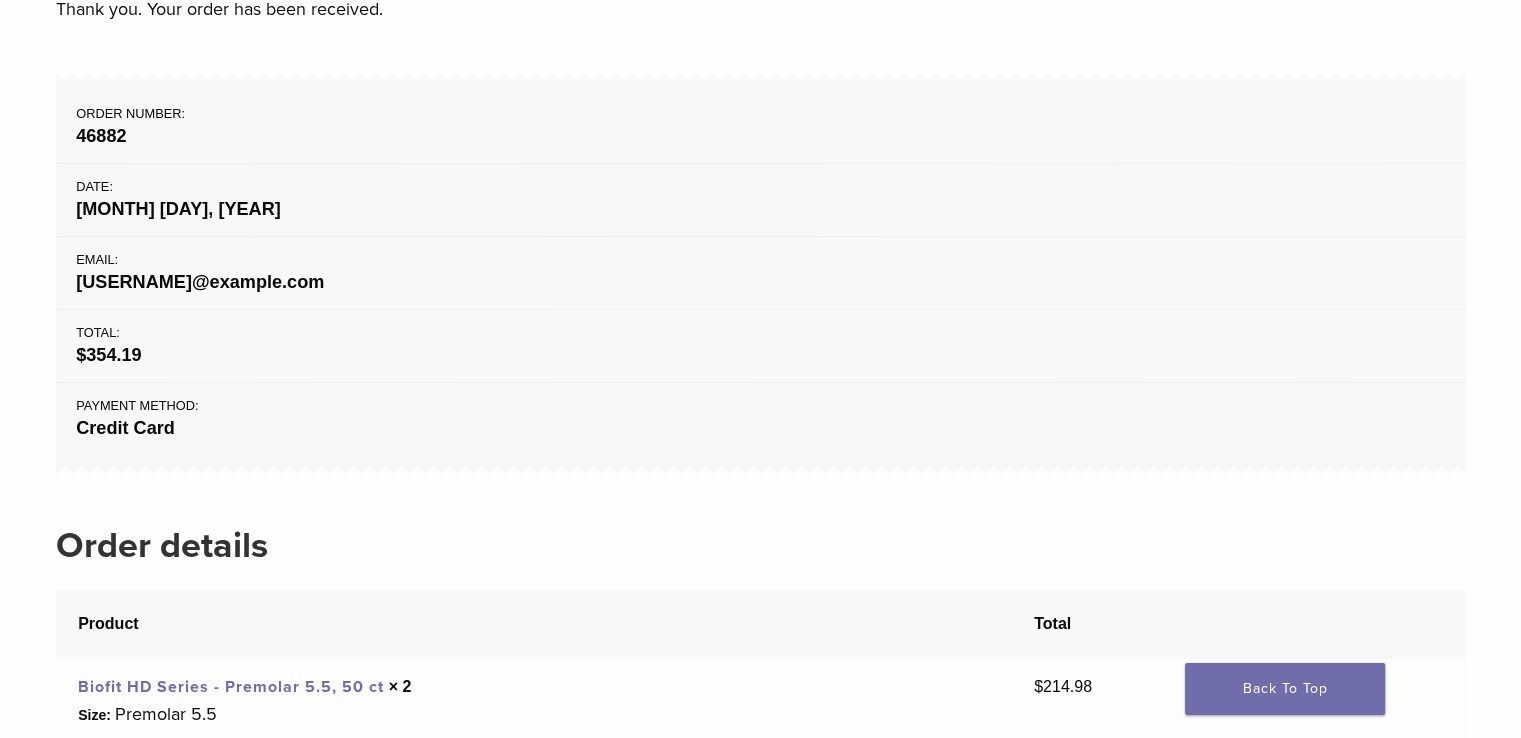 scroll, scrollTop: 0, scrollLeft: 0, axis: both 